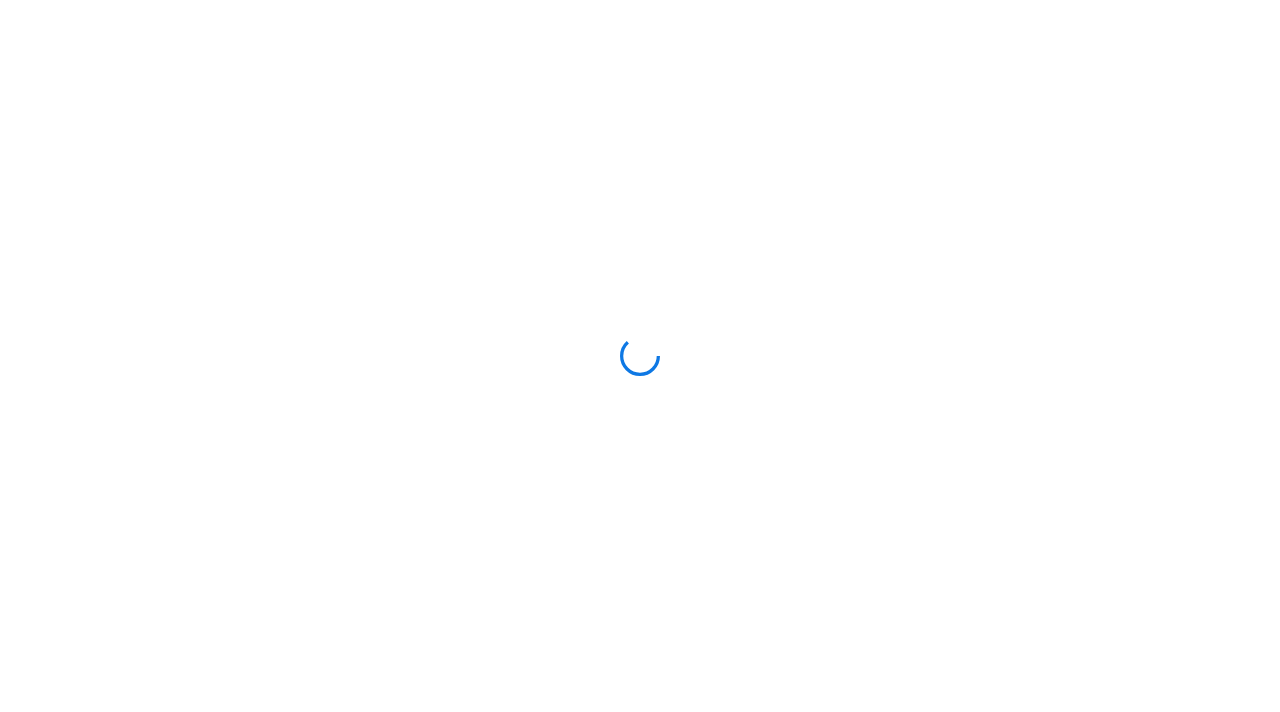 scroll, scrollTop: 0, scrollLeft: 0, axis: both 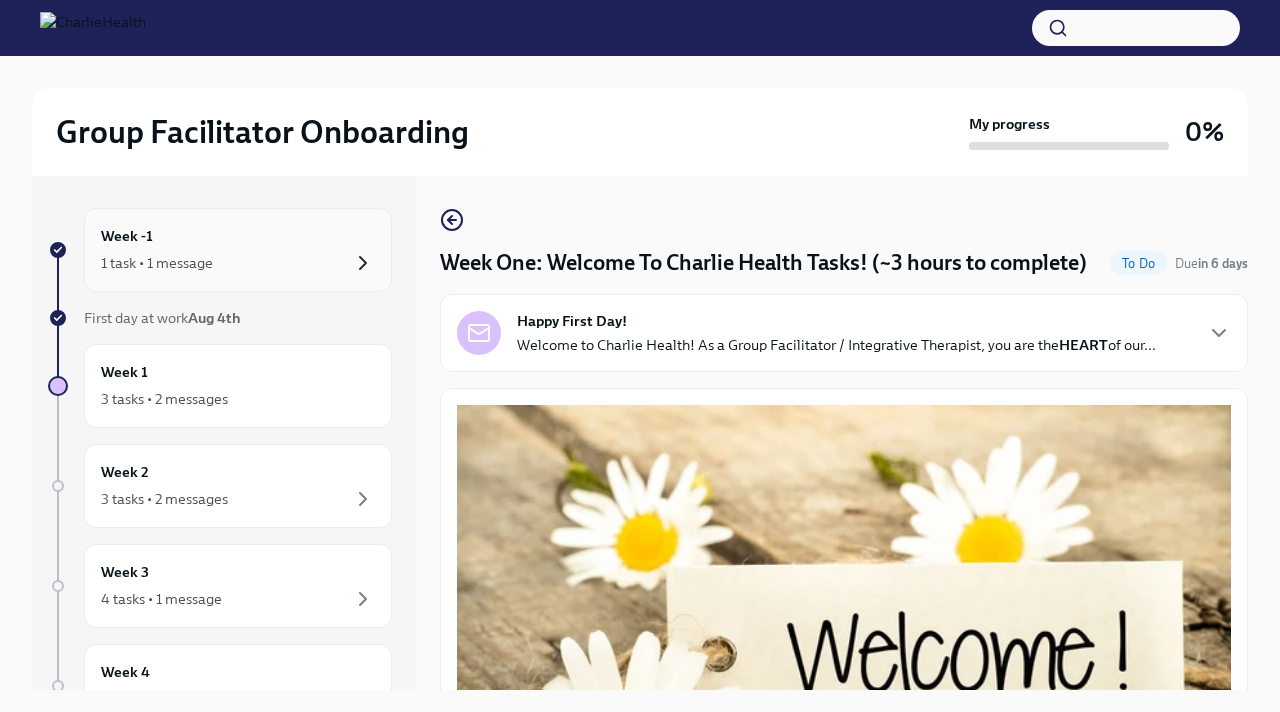 click 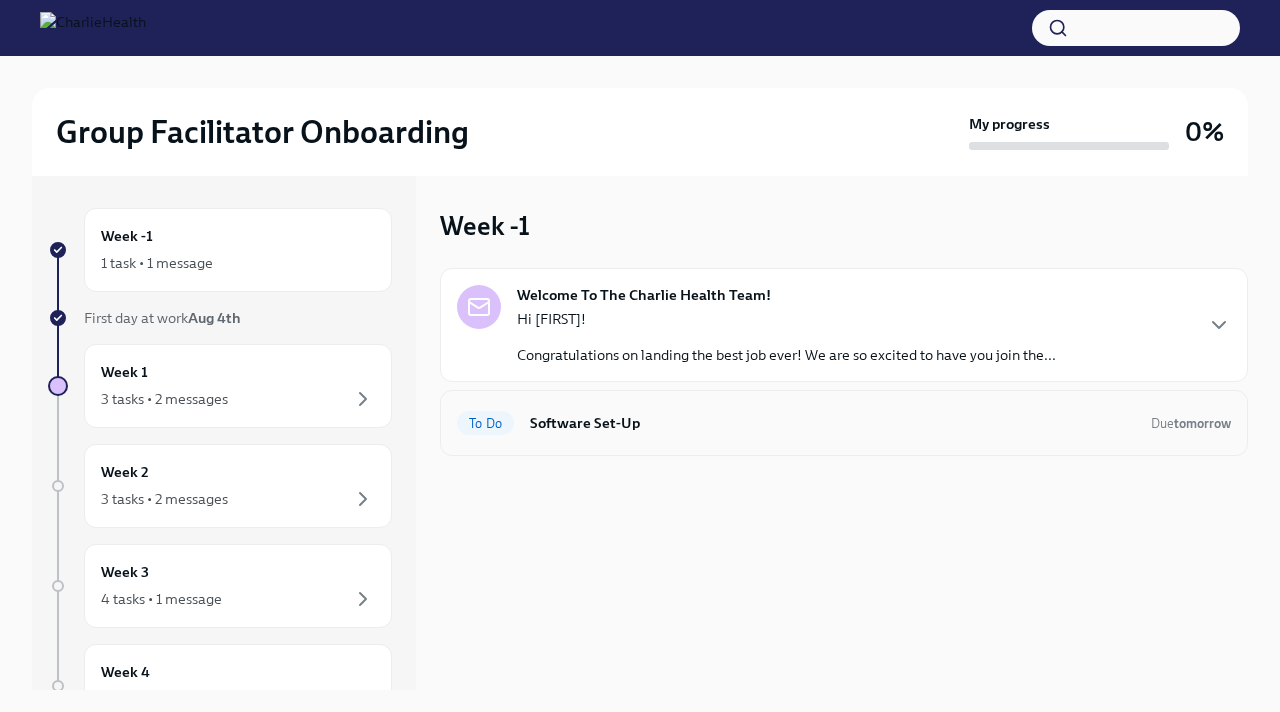 click on "Software Set-Up" at bounding box center [832, 423] 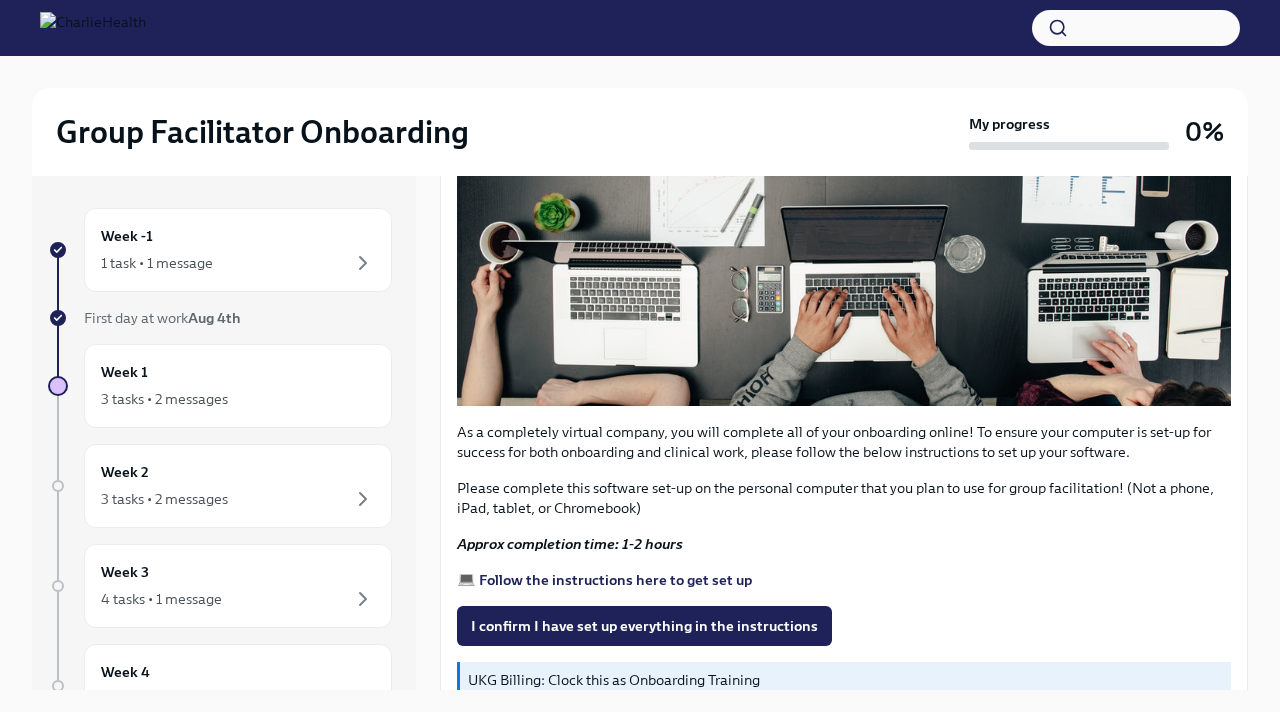 scroll, scrollTop: 496, scrollLeft: 0, axis: vertical 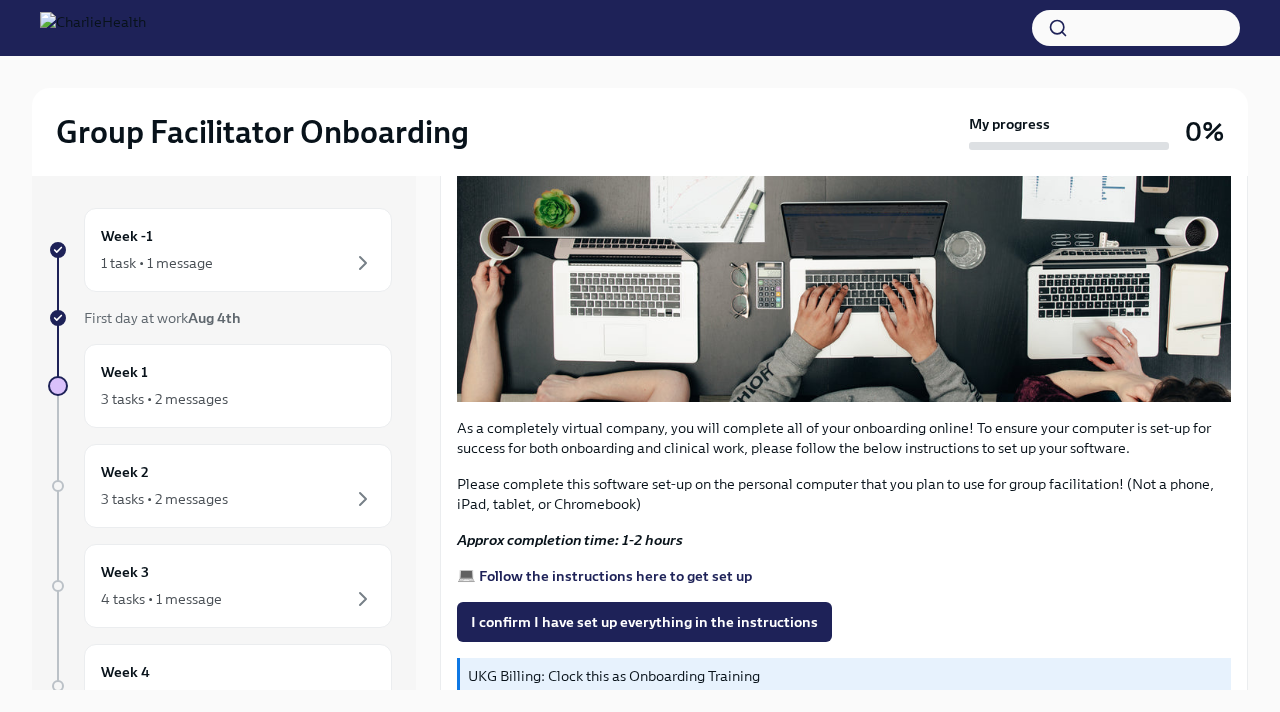 click on "💻 Follow the instructions here to get set up" at bounding box center (604, 576) 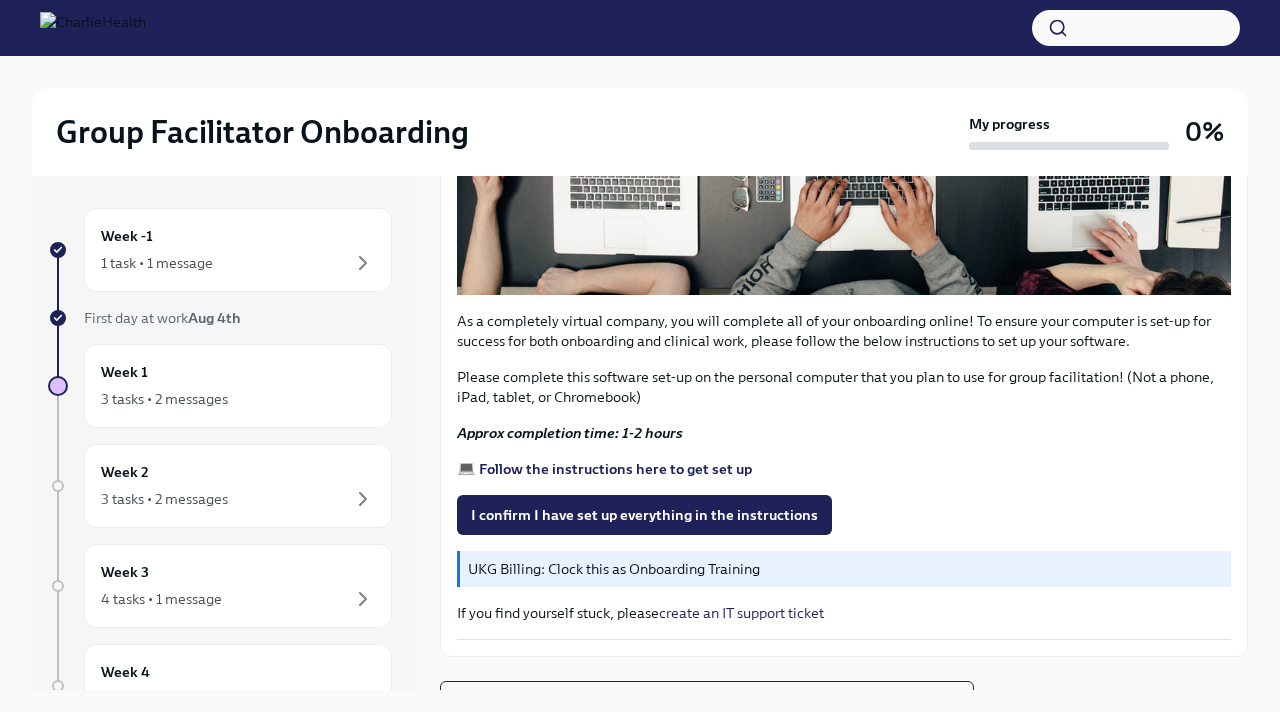 scroll, scrollTop: 634, scrollLeft: 0, axis: vertical 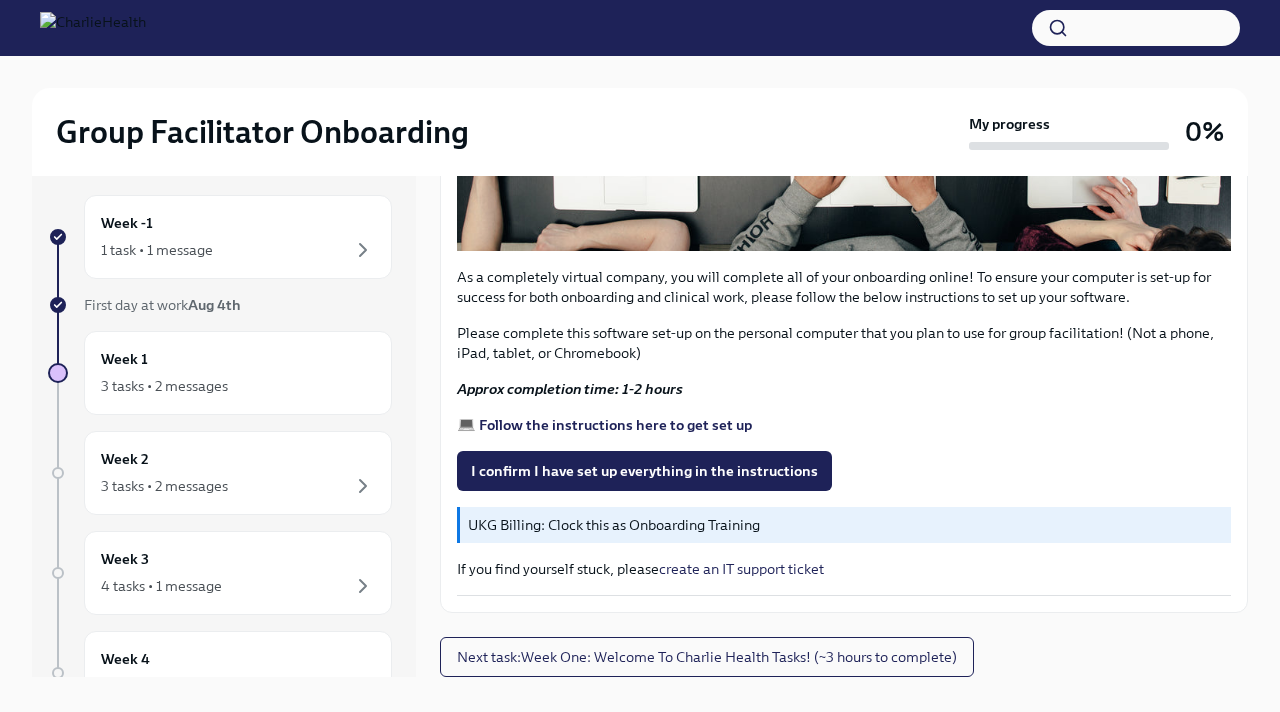click on "💻 Follow the instructions here to get set up" at bounding box center [604, 425] 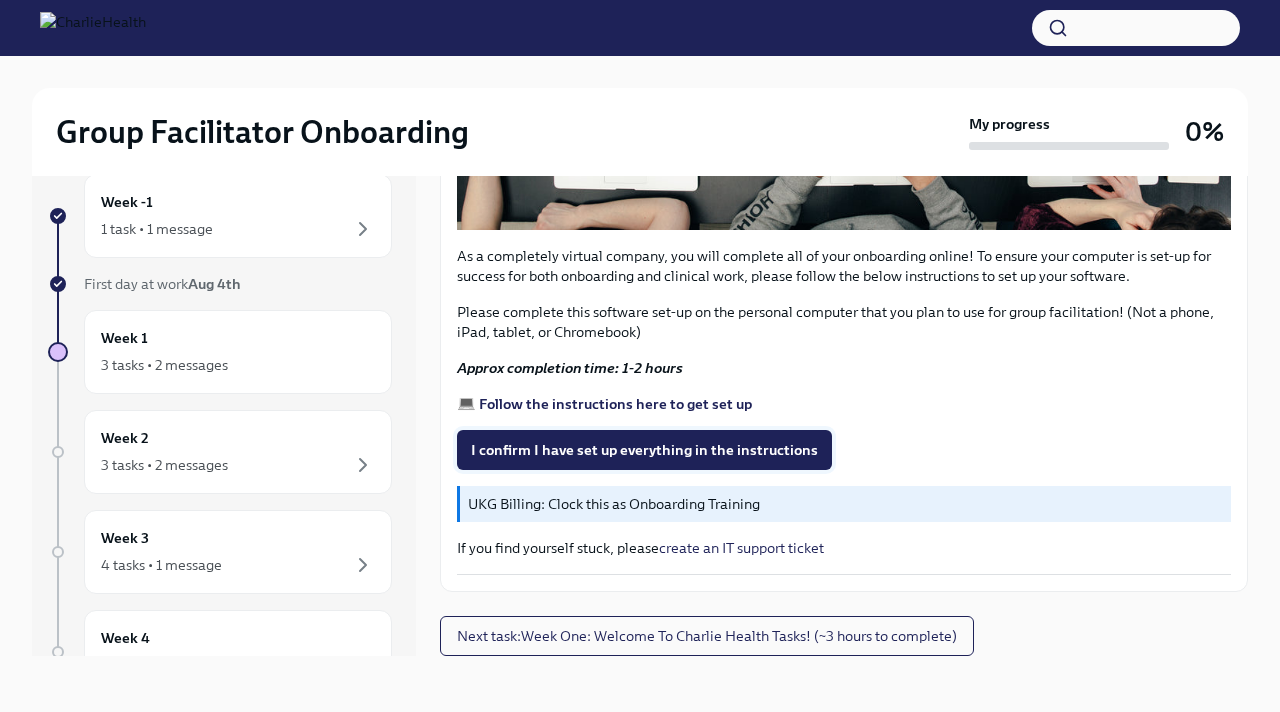 click on "I confirm I have set up everything in the instructions" at bounding box center (644, 450) 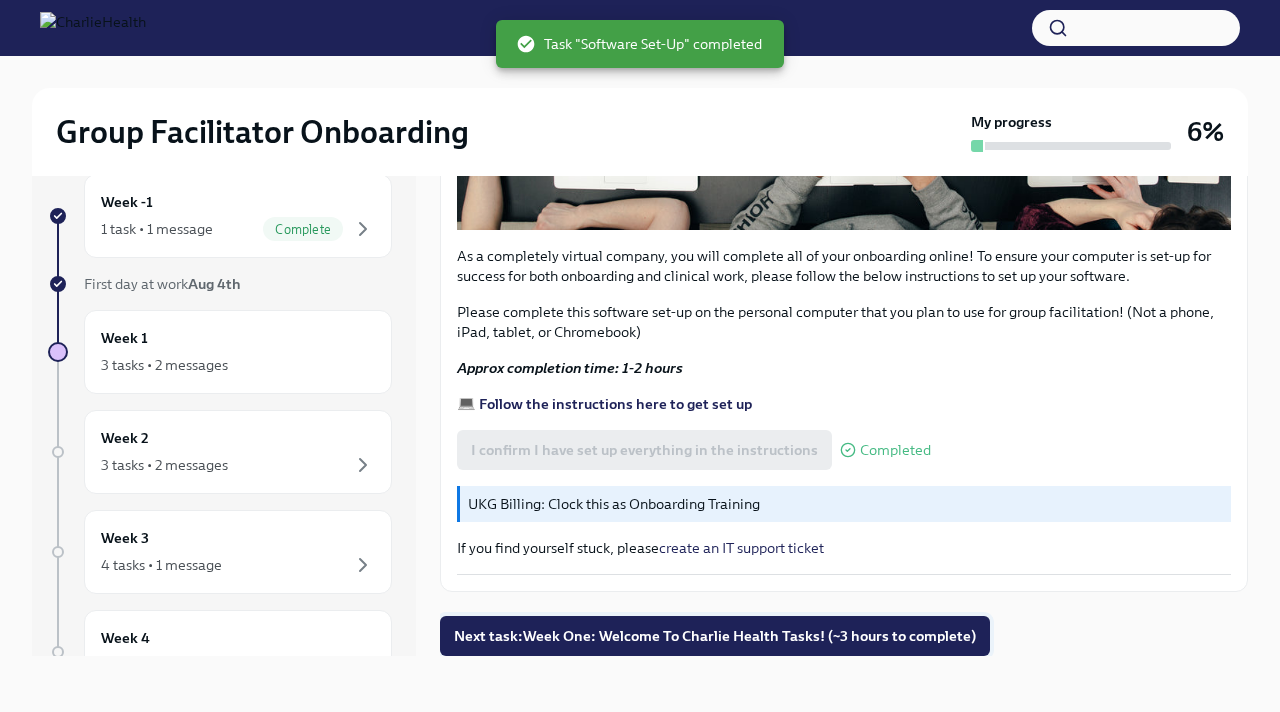click on "Next task :  Week One: Welcome To Charlie Health Tasks! (~3 hours to complete)" at bounding box center (715, 636) 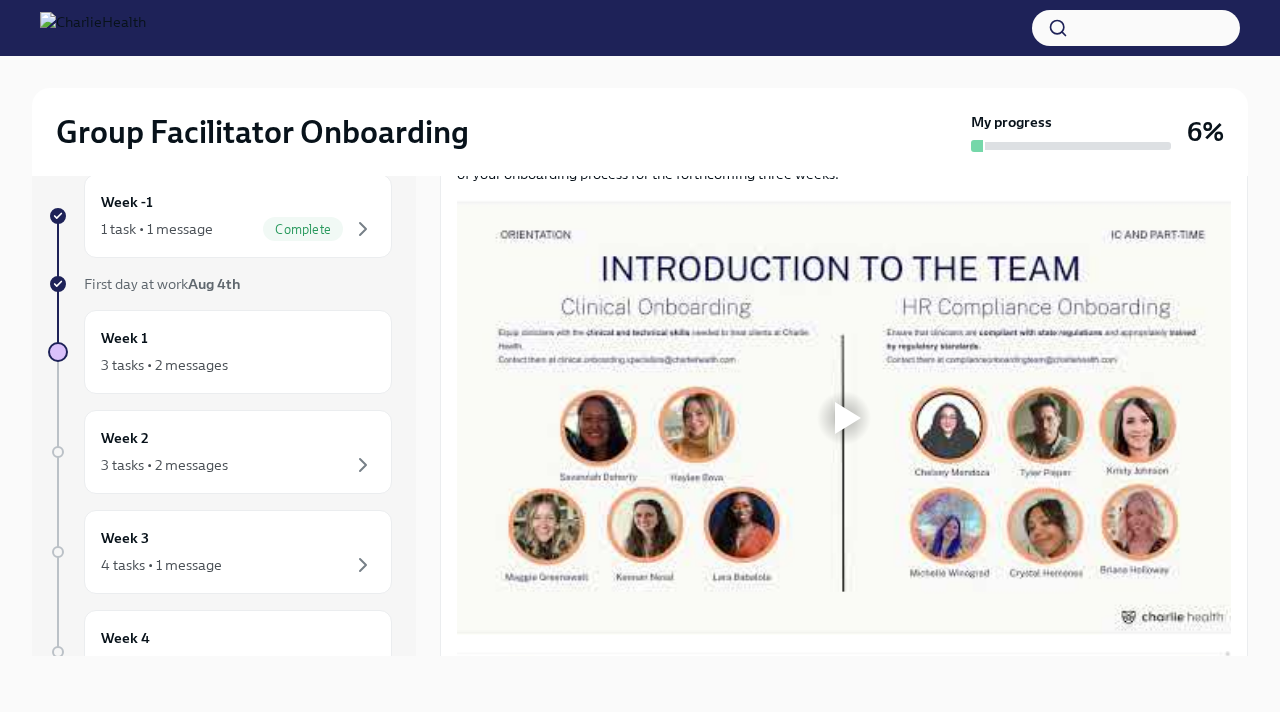 scroll, scrollTop: 938, scrollLeft: 0, axis: vertical 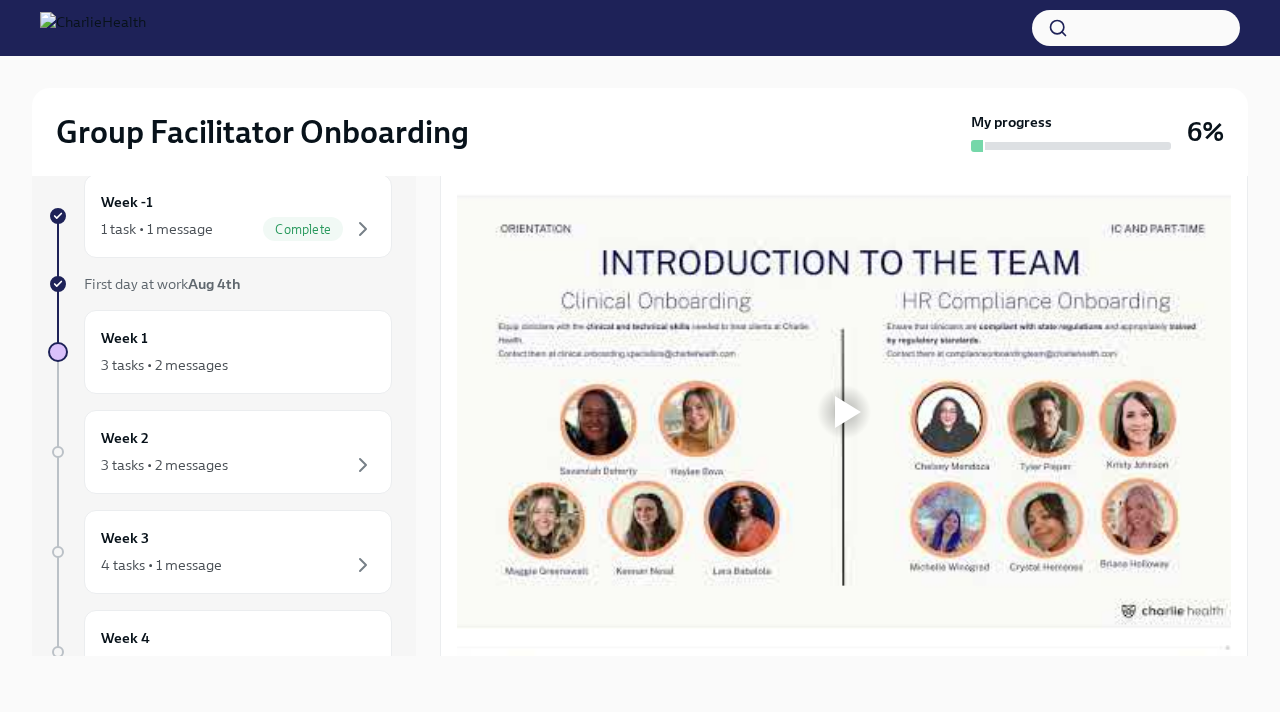 click at bounding box center (848, 412) 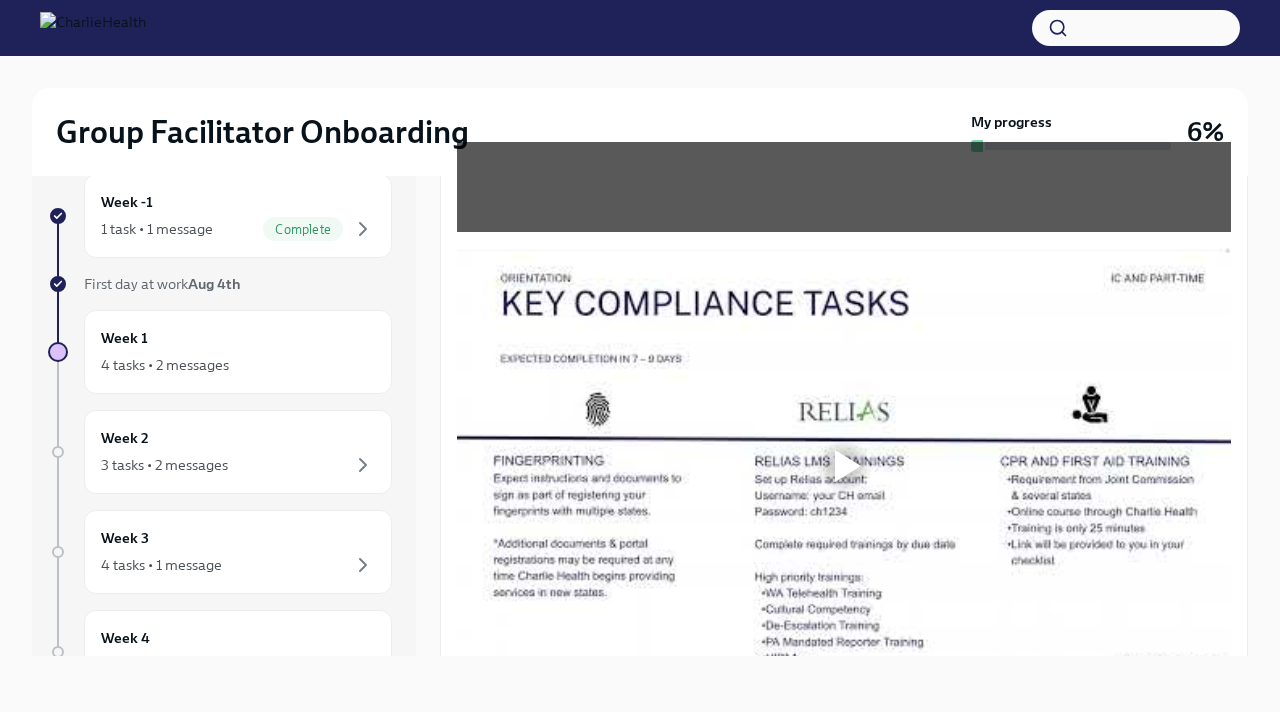 scroll, scrollTop: 1393, scrollLeft: 0, axis: vertical 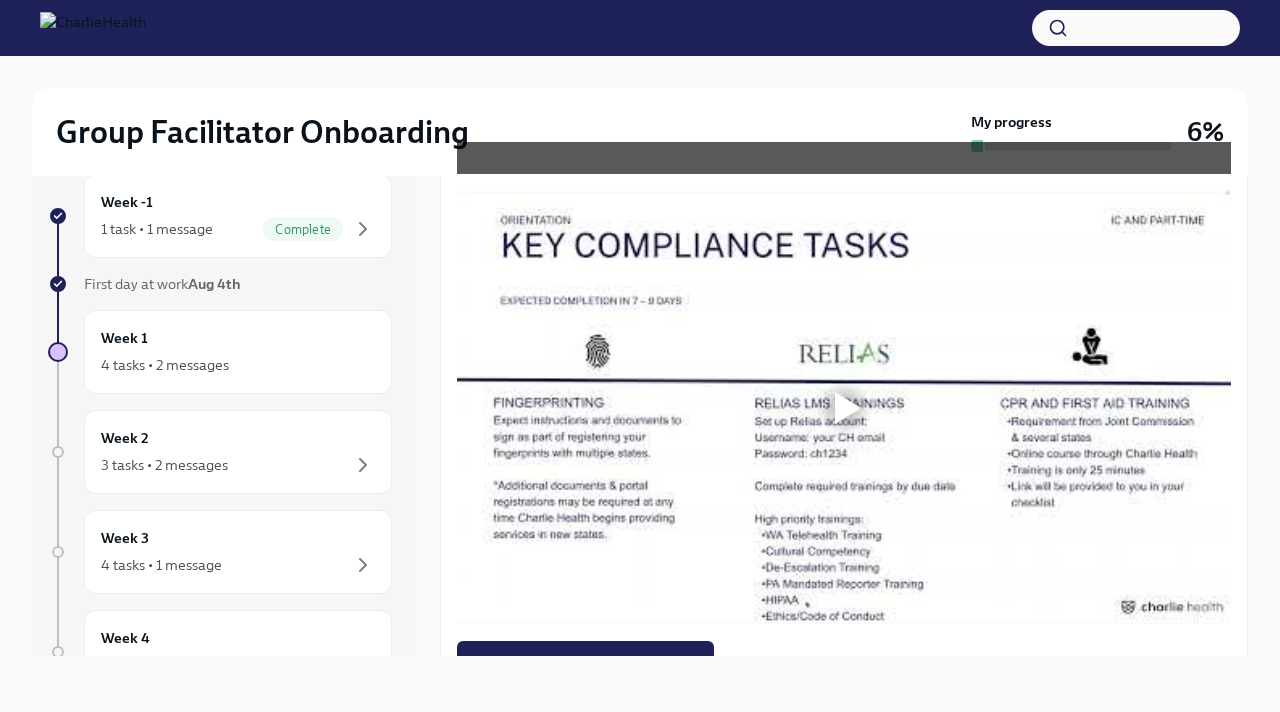 click at bounding box center [848, 408] 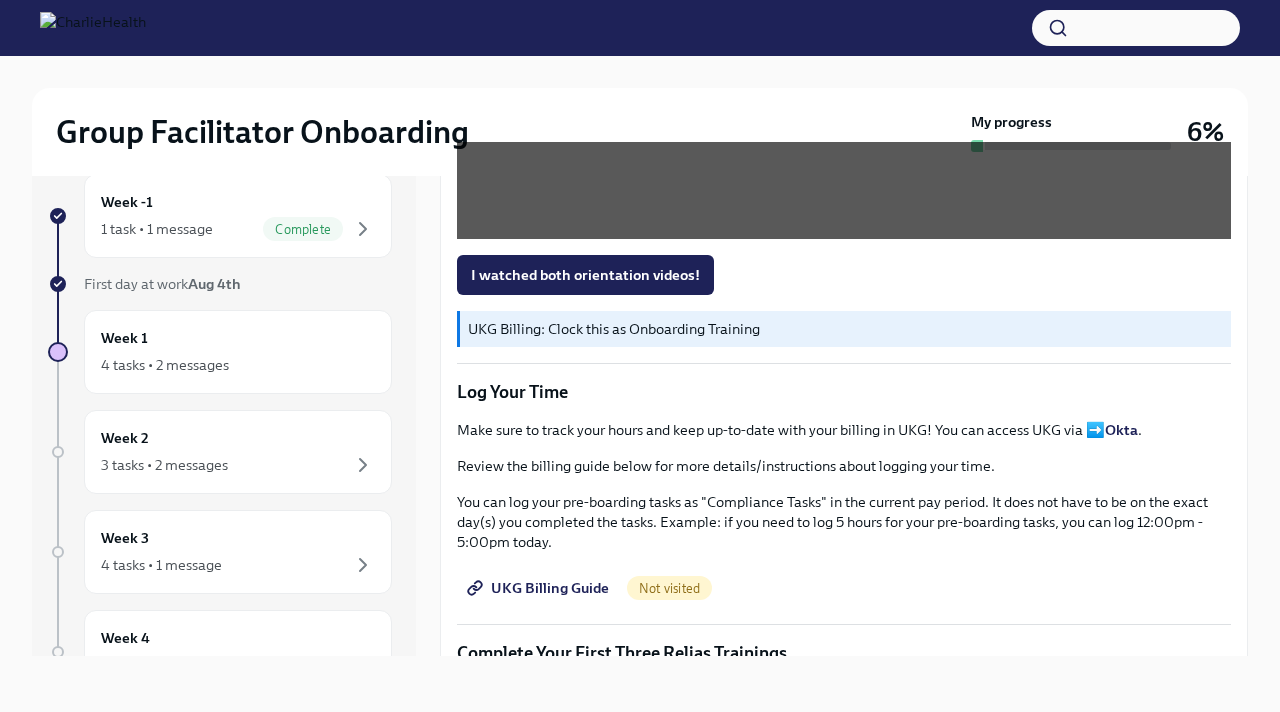 scroll, scrollTop: 1782, scrollLeft: 0, axis: vertical 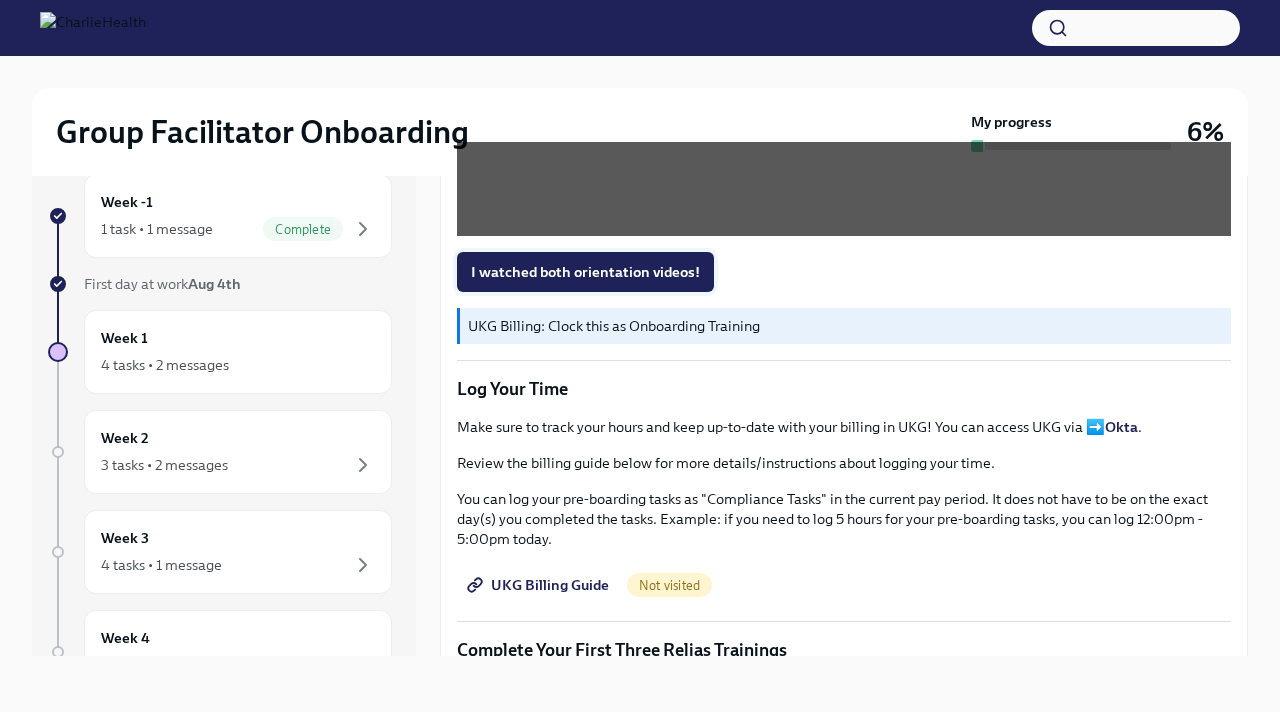 click on "I watched both orientation videos!" at bounding box center [585, 272] 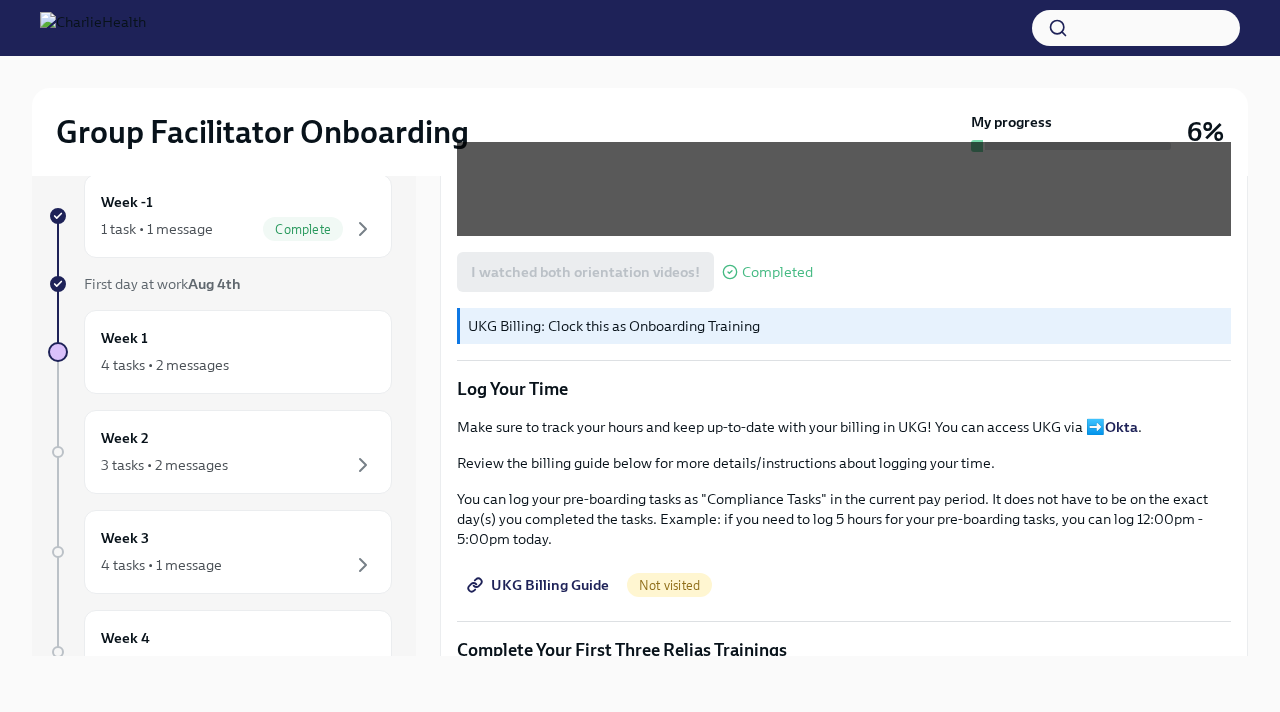 click on "UKG Billing: Clock this as Onboarding Training" at bounding box center (845, 326) 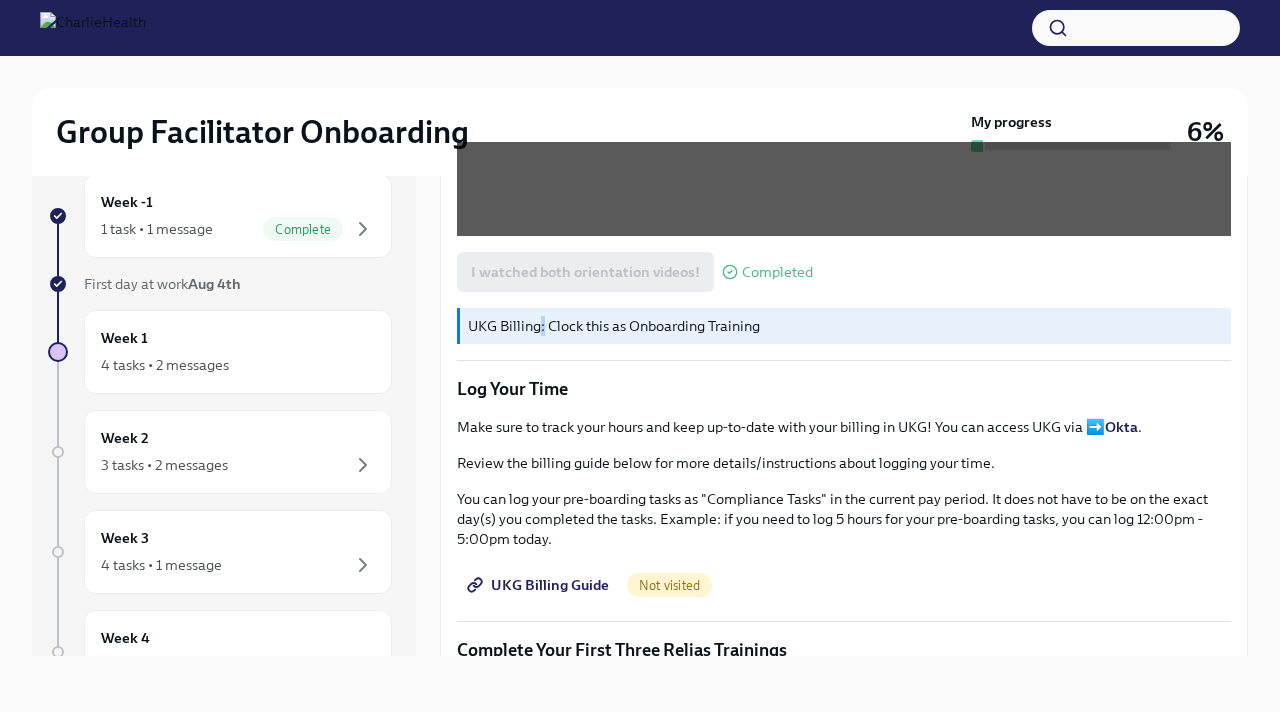 click on "UKG Billing: Clock this as Onboarding Training" at bounding box center (845, 326) 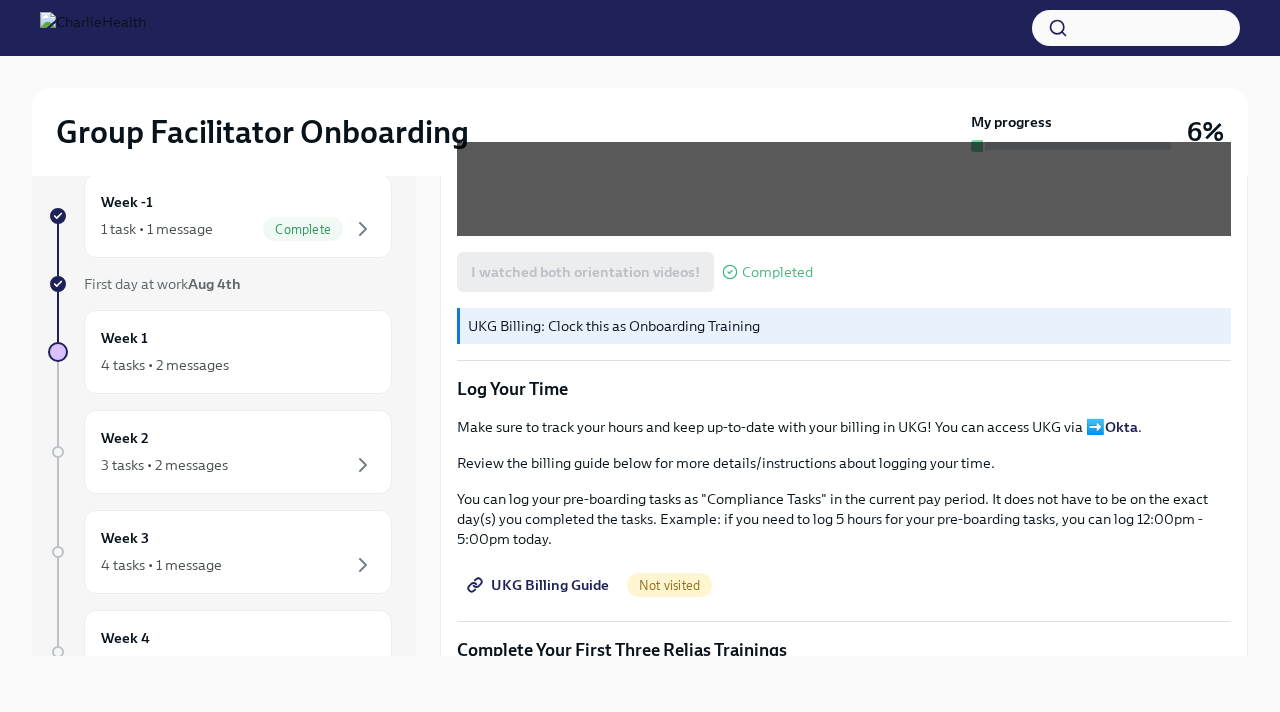 click on "UKG Billing: Clock this as Onboarding Training" at bounding box center [845, 326] 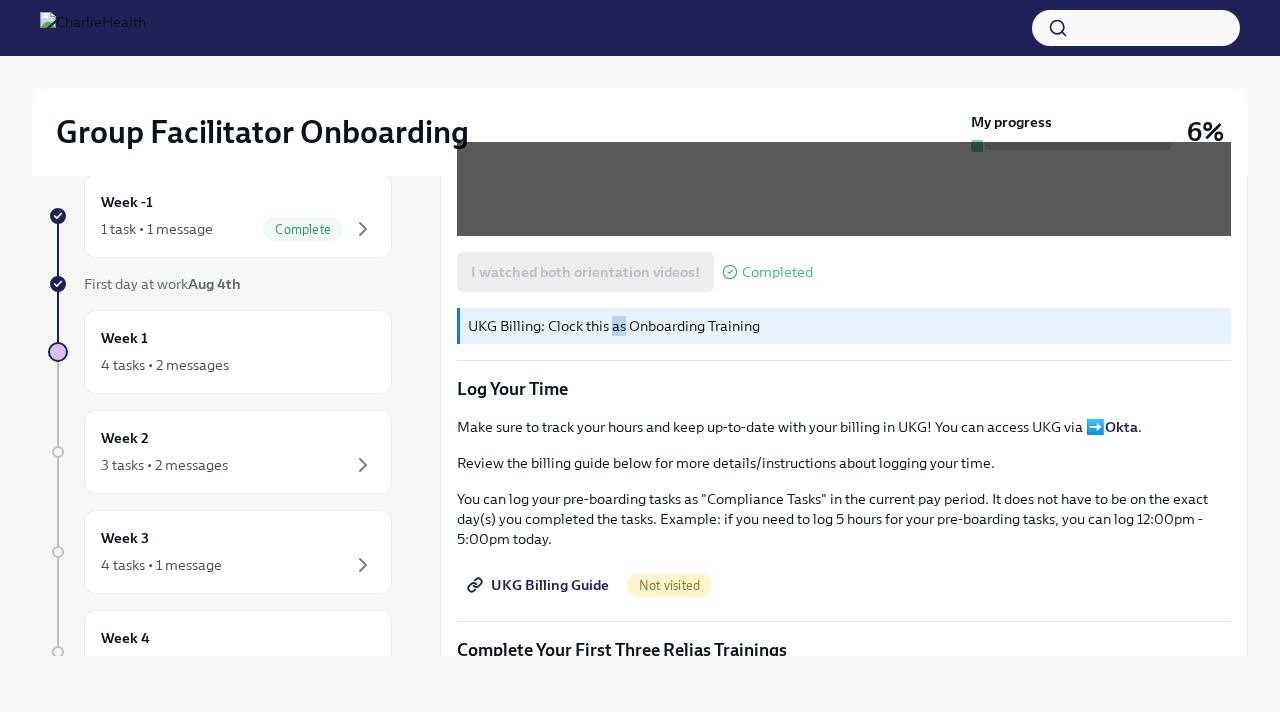 click on "UKG Billing: Clock this as Onboarding Training" at bounding box center [845, 326] 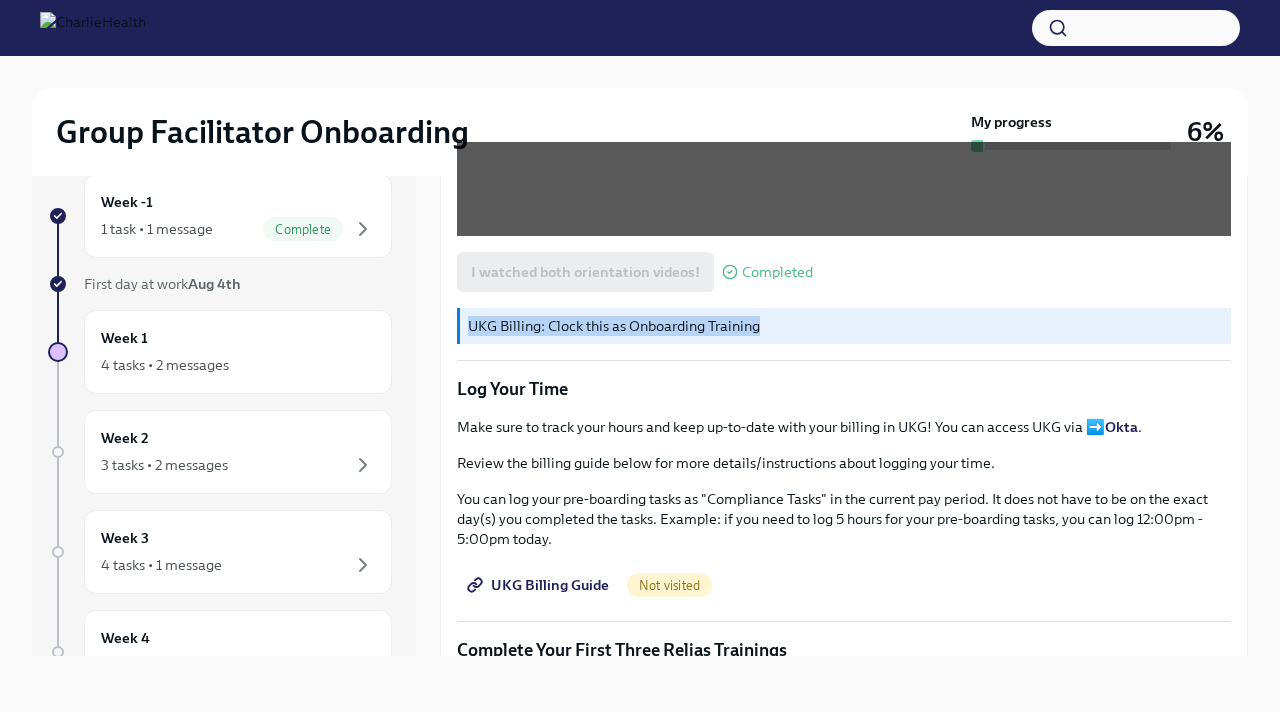 click on "UKG Billing: Clock this as Onboarding Training" at bounding box center (845, 326) 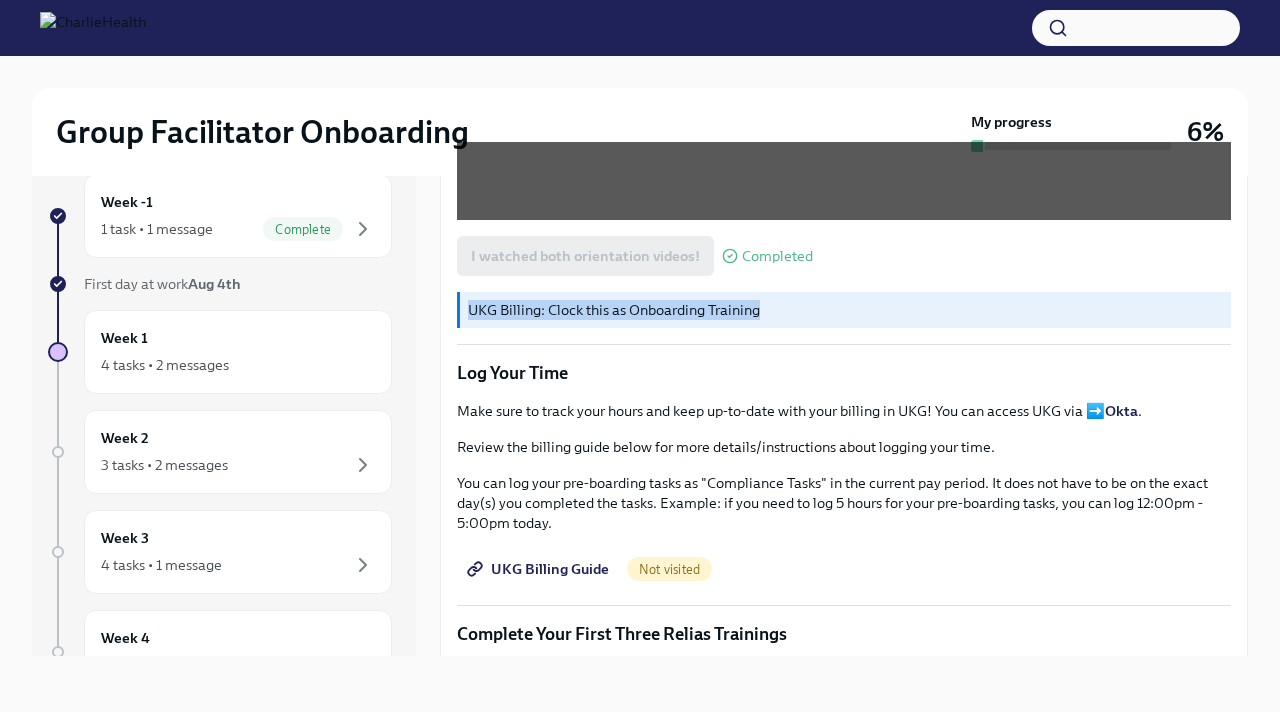 scroll, scrollTop: 1794, scrollLeft: 0, axis: vertical 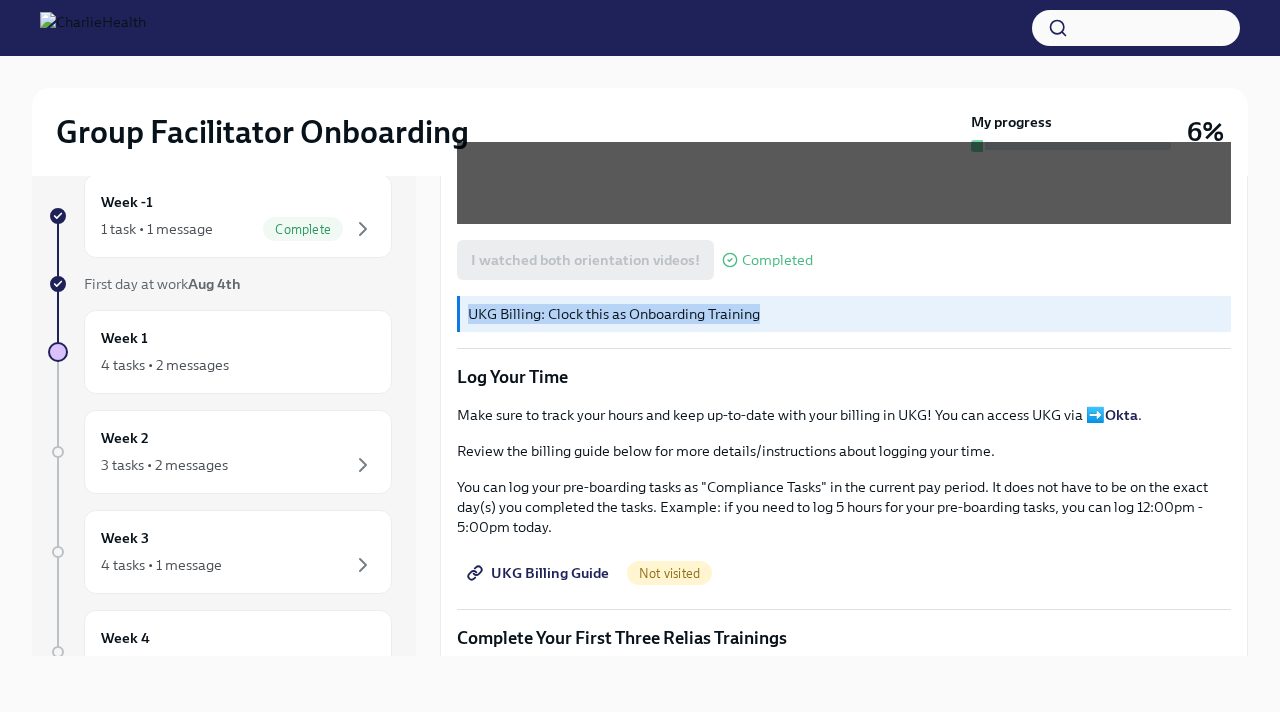 click on "UKG Billing Guide" at bounding box center [540, 573] 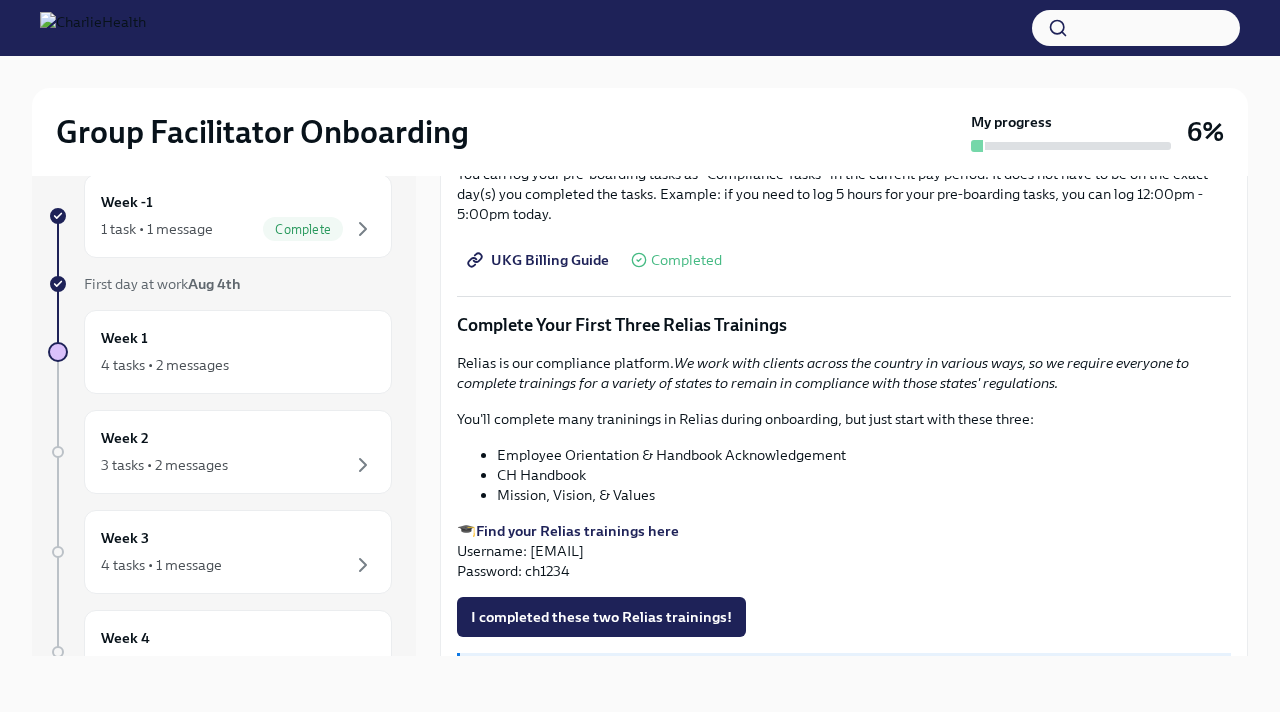 scroll, scrollTop: 2109, scrollLeft: 0, axis: vertical 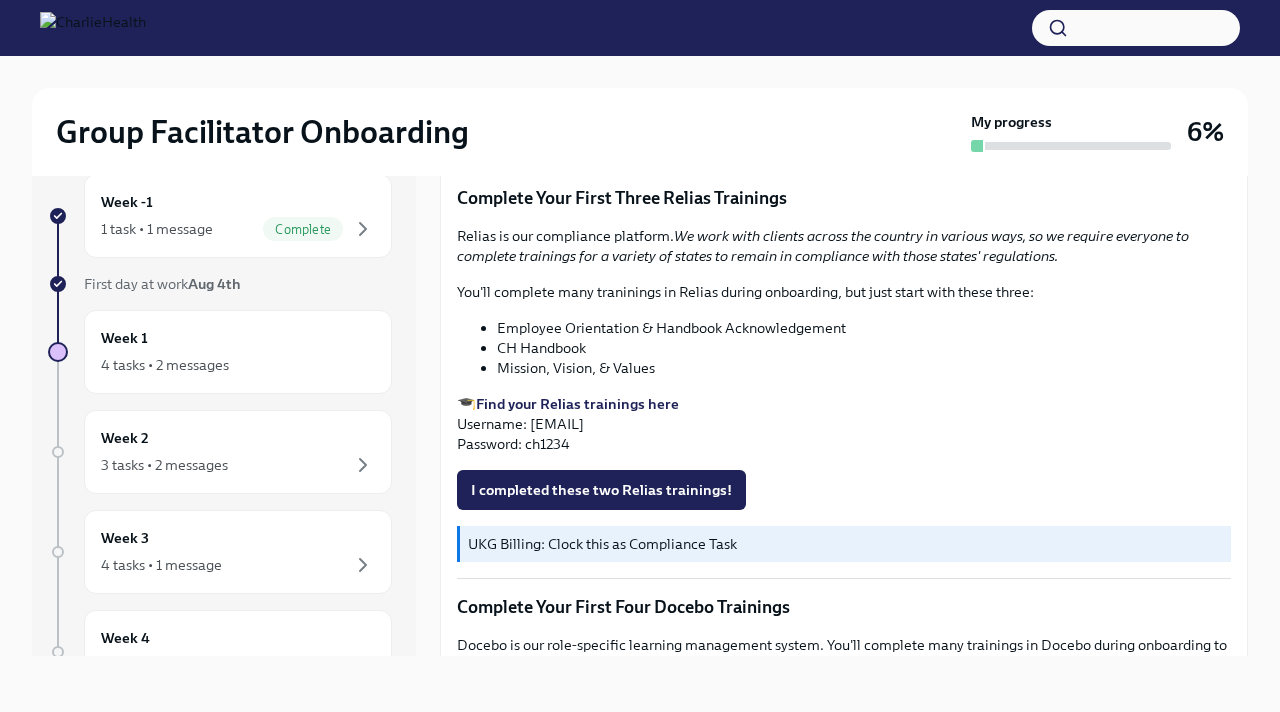 click on "UKG Billing: Clock this as Compliance Task" at bounding box center (845, 544) 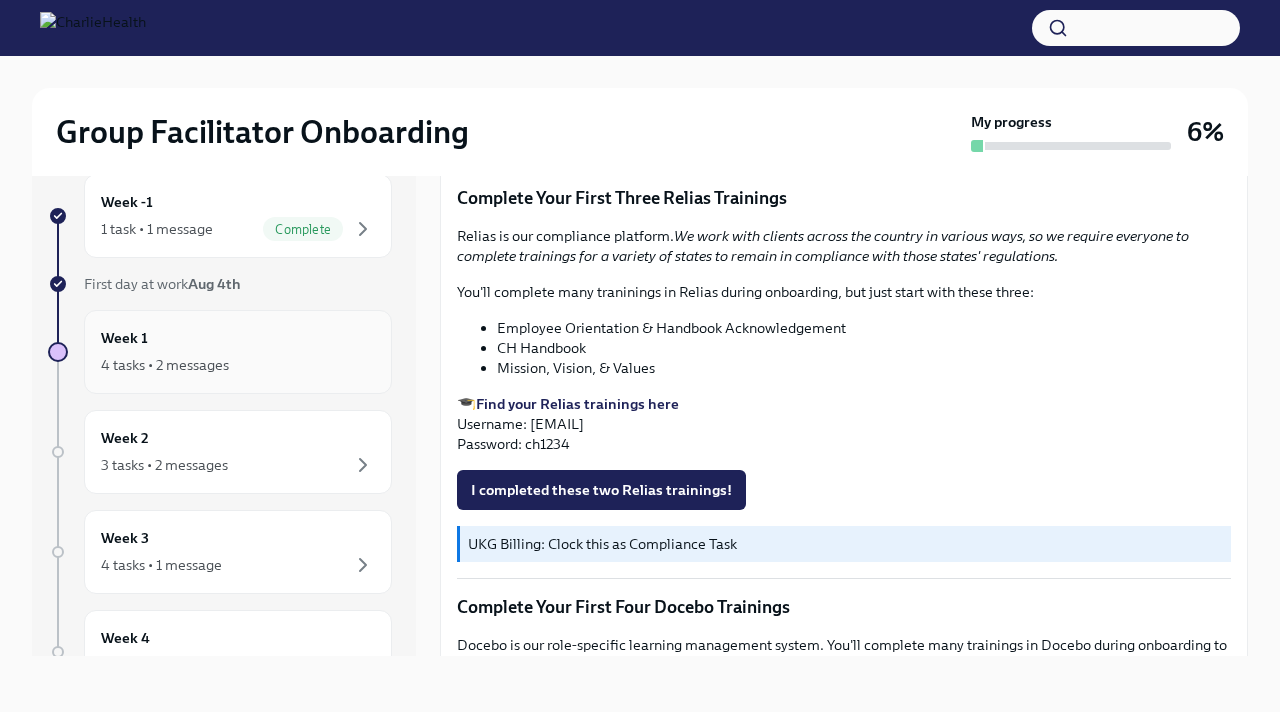 click on "Week 1 4 tasks • 2 messages" at bounding box center [238, 352] 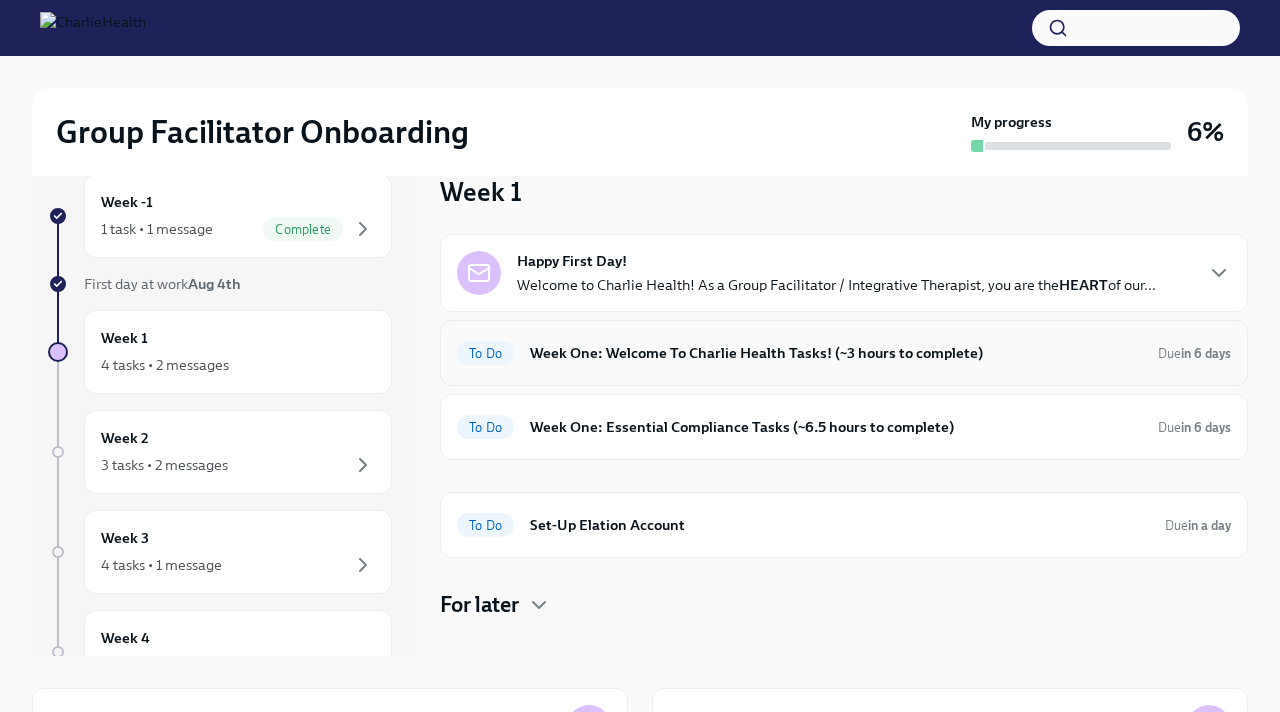 click on "To Do" at bounding box center (485, 353) 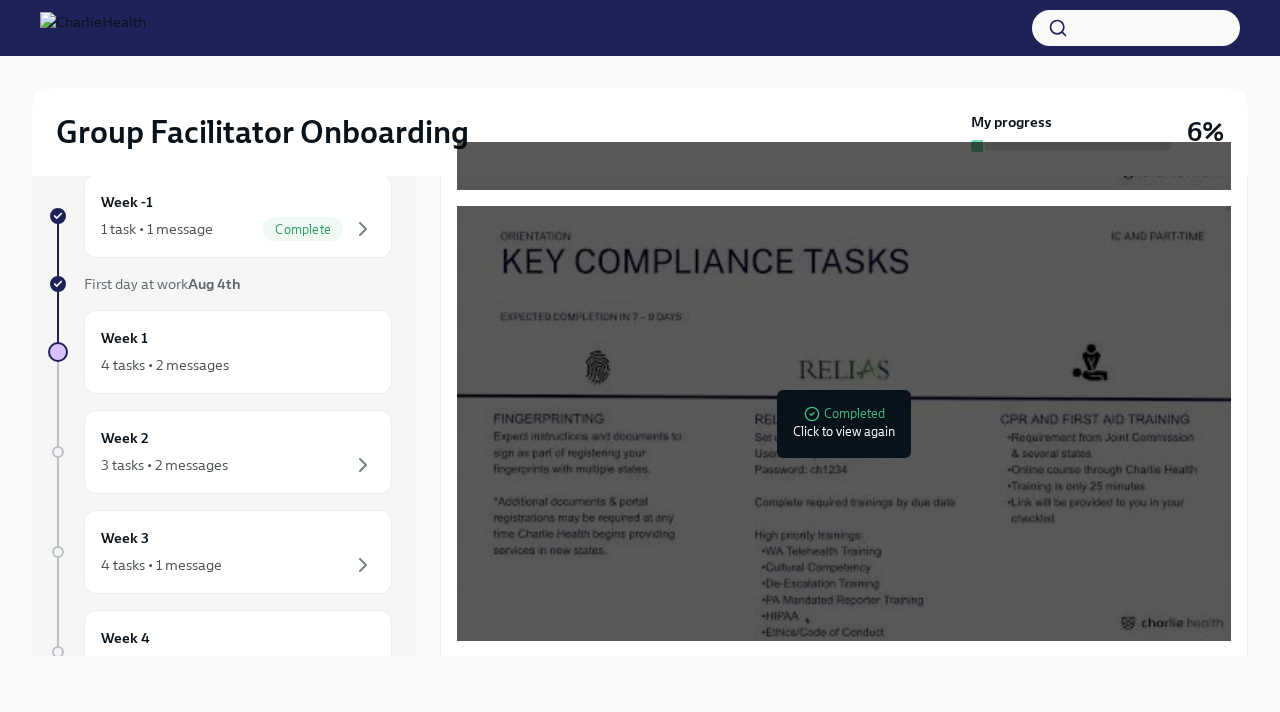 scroll, scrollTop: 1285, scrollLeft: 0, axis: vertical 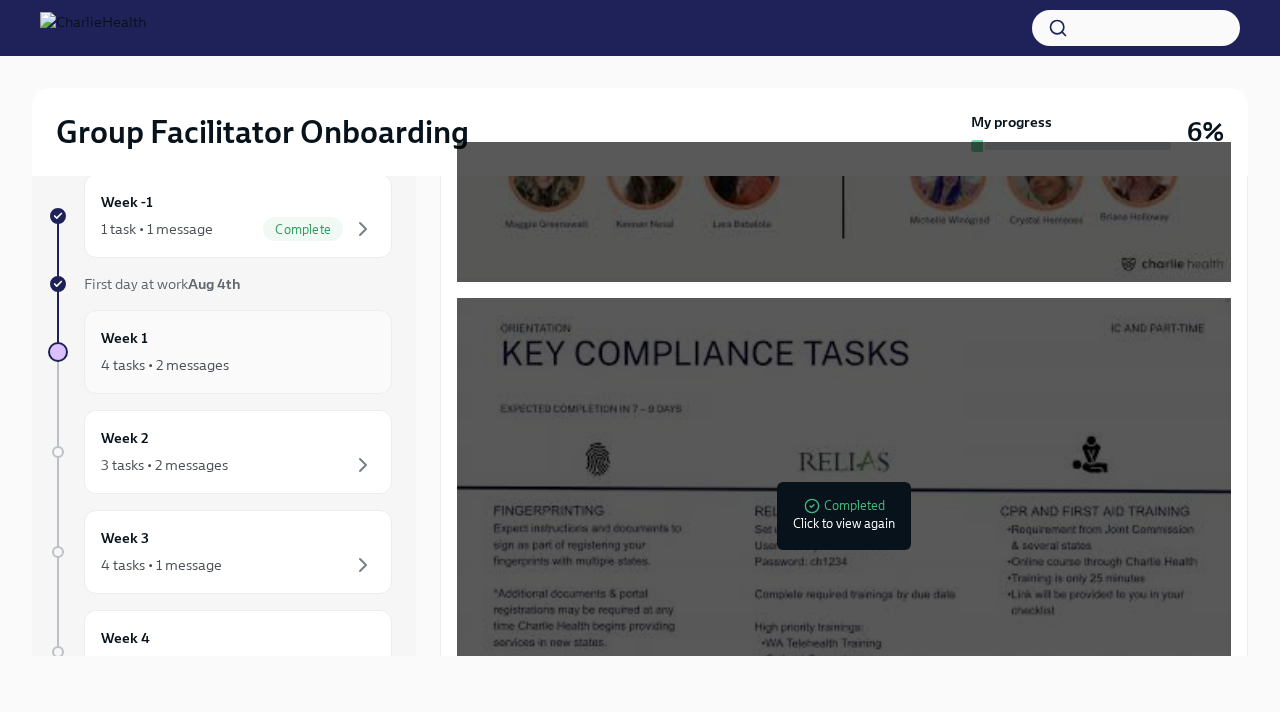 click on "4 tasks • 2 messages" at bounding box center (238, 365) 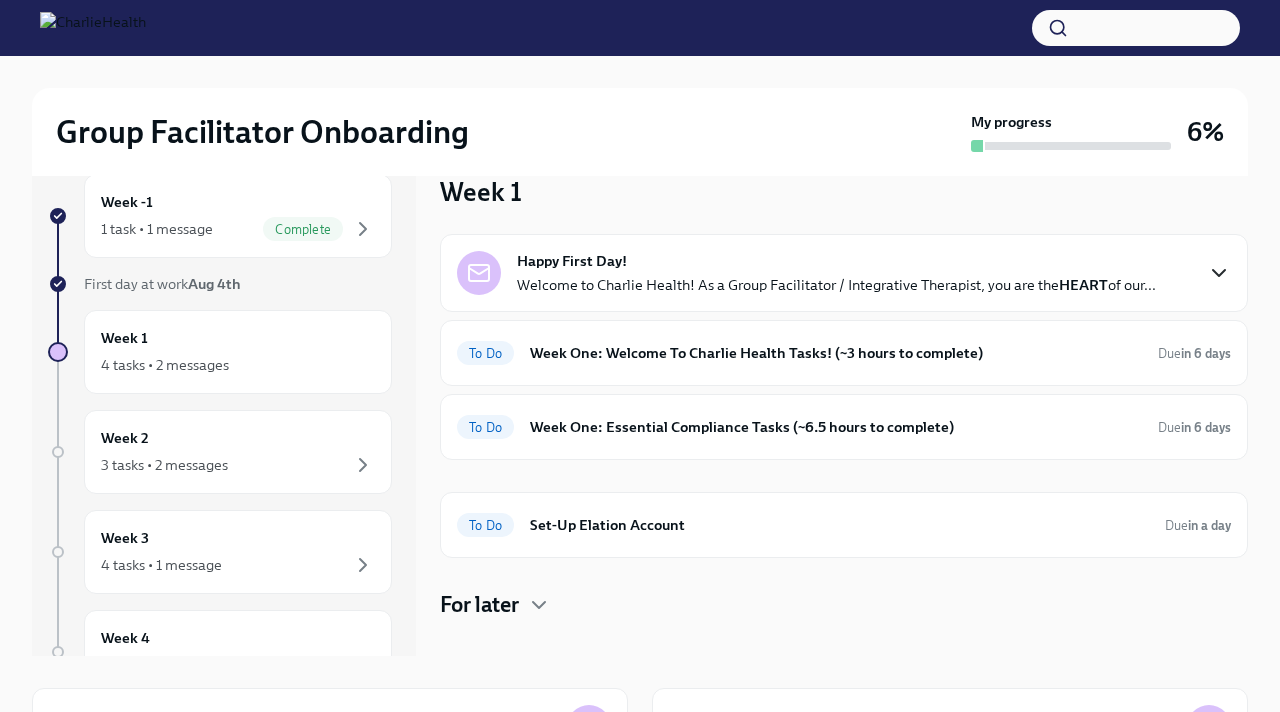 click 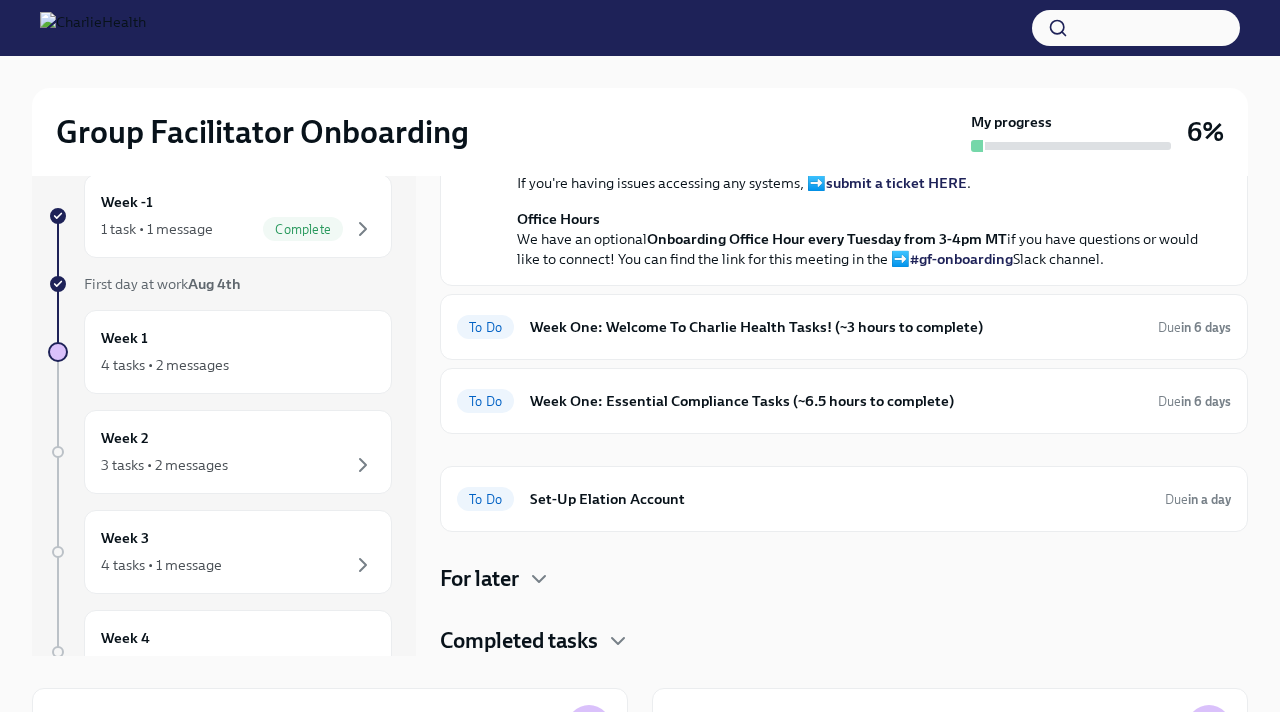 scroll, scrollTop: 755, scrollLeft: 0, axis: vertical 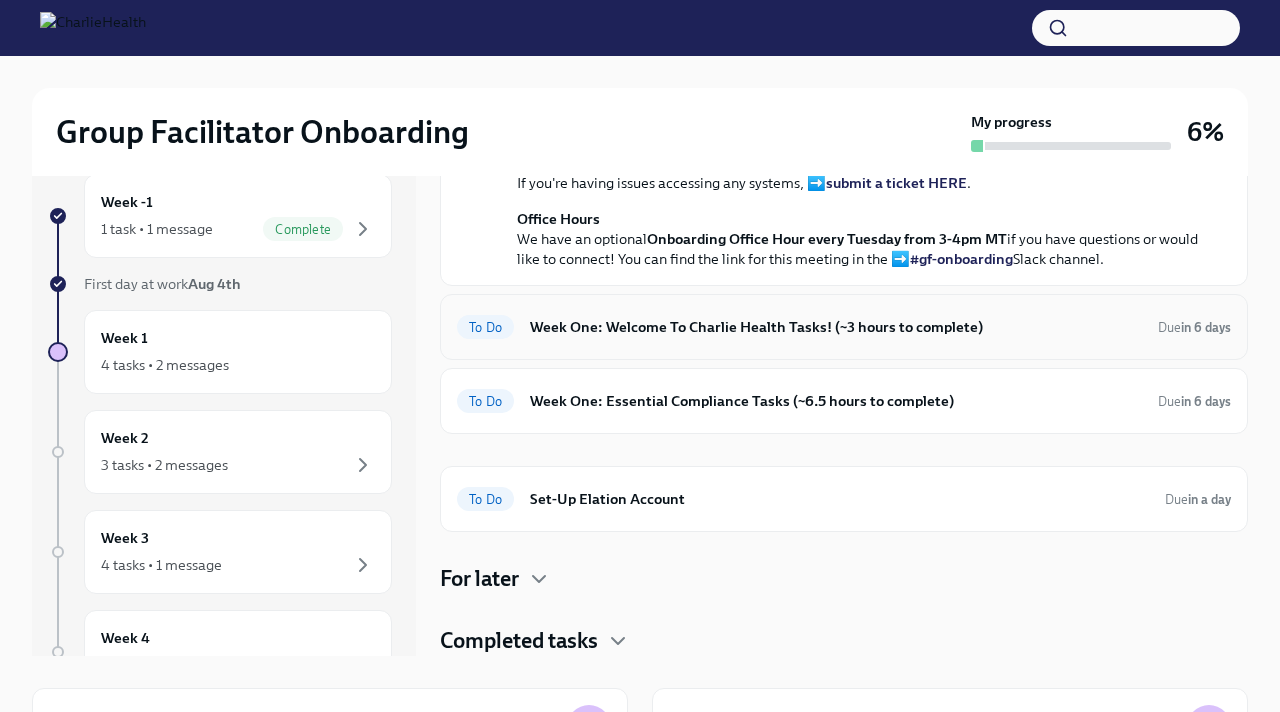 click on "Week One: Welcome To Charlie Health Tasks! (~3 hours to complete)" at bounding box center [836, 327] 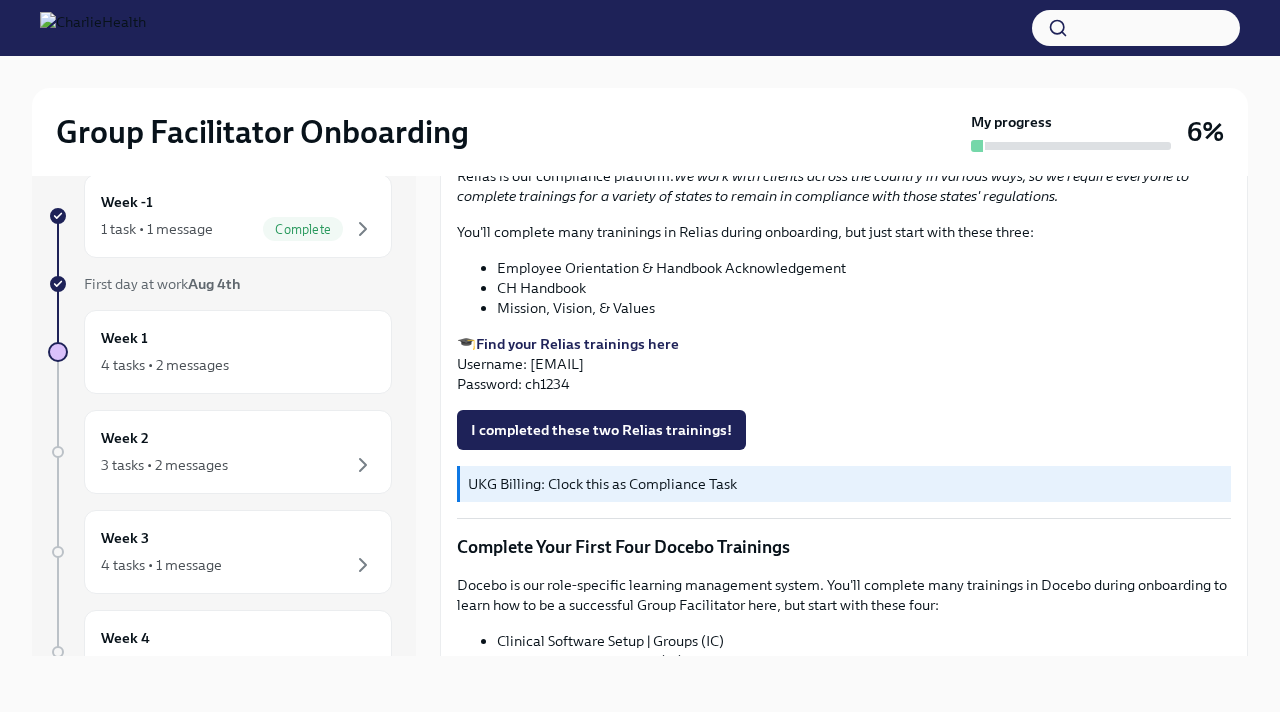 scroll, scrollTop: 2306, scrollLeft: 0, axis: vertical 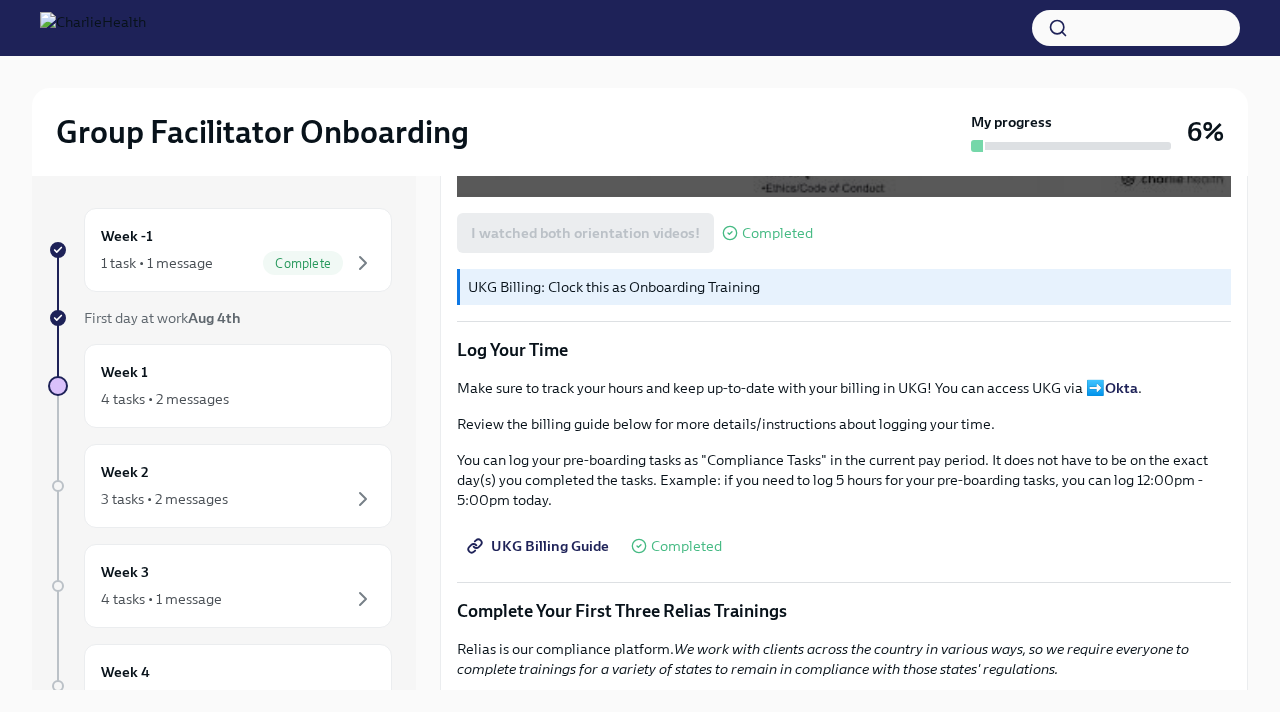 click on "UKG Billing: Clock this as Onboarding Training" at bounding box center (845, 287) 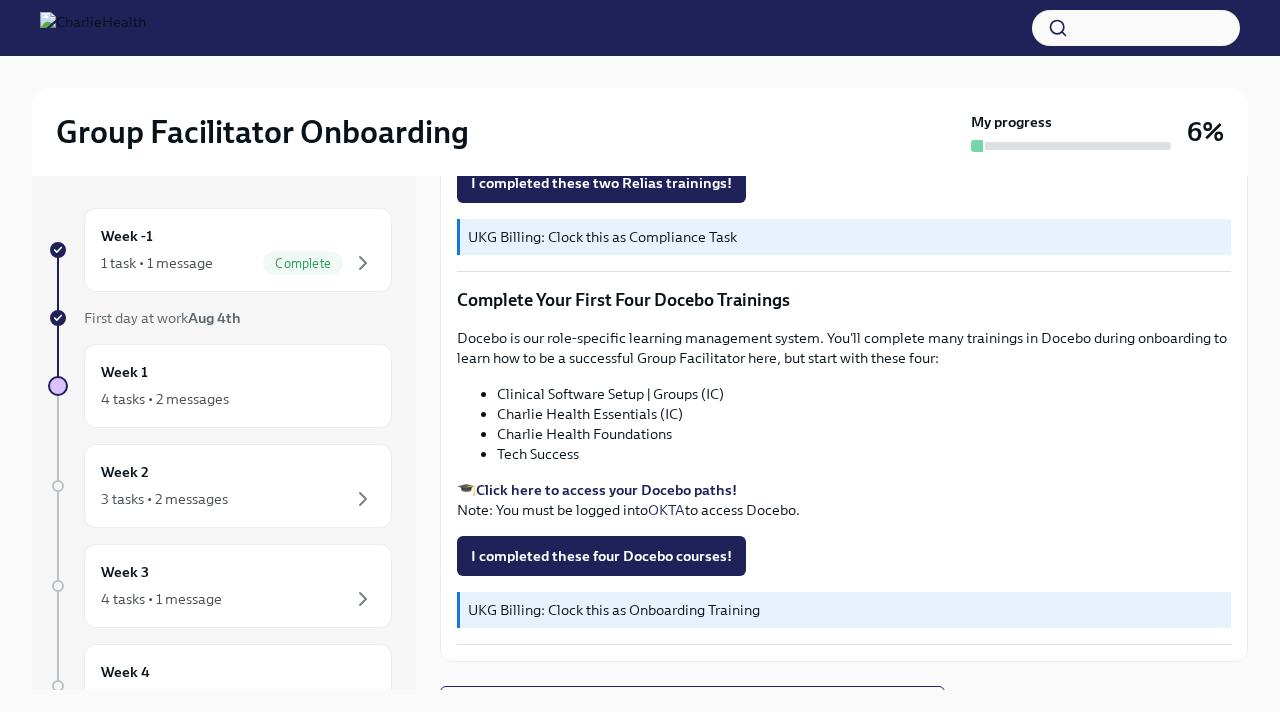 scroll, scrollTop: 2611, scrollLeft: 0, axis: vertical 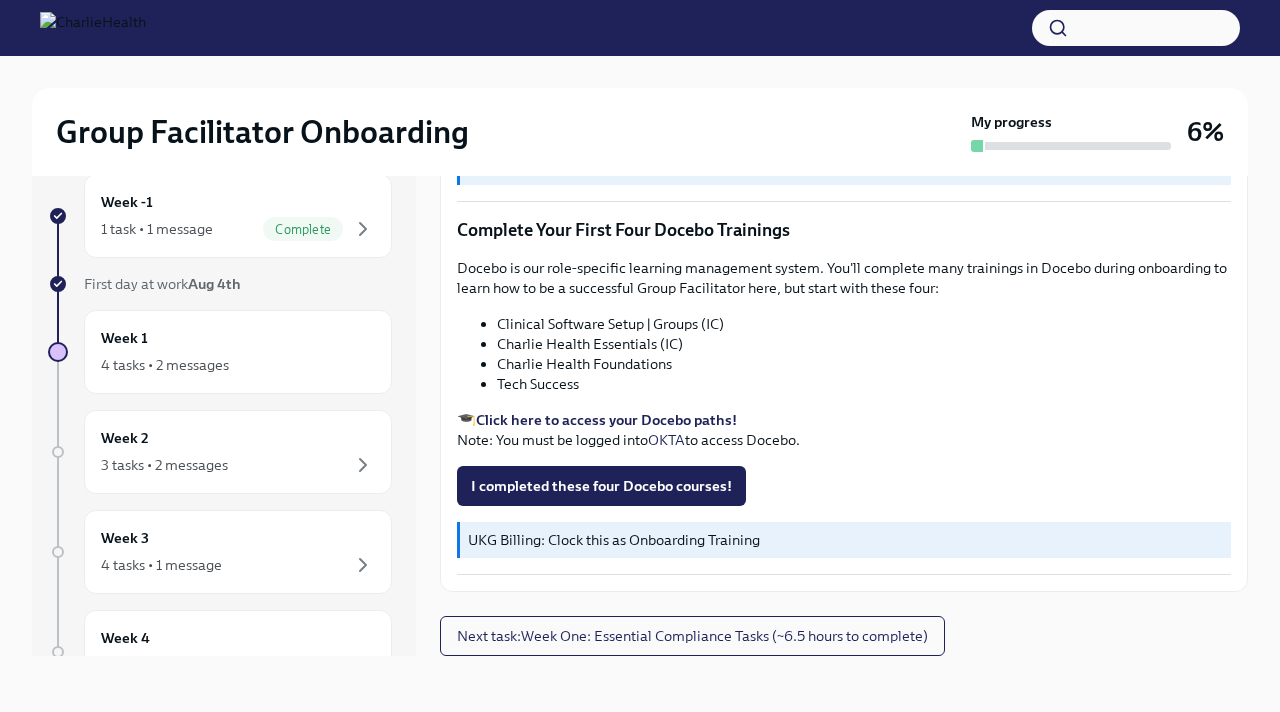click on "Clinical Software Setup | Groups (IC)" at bounding box center (864, 324) 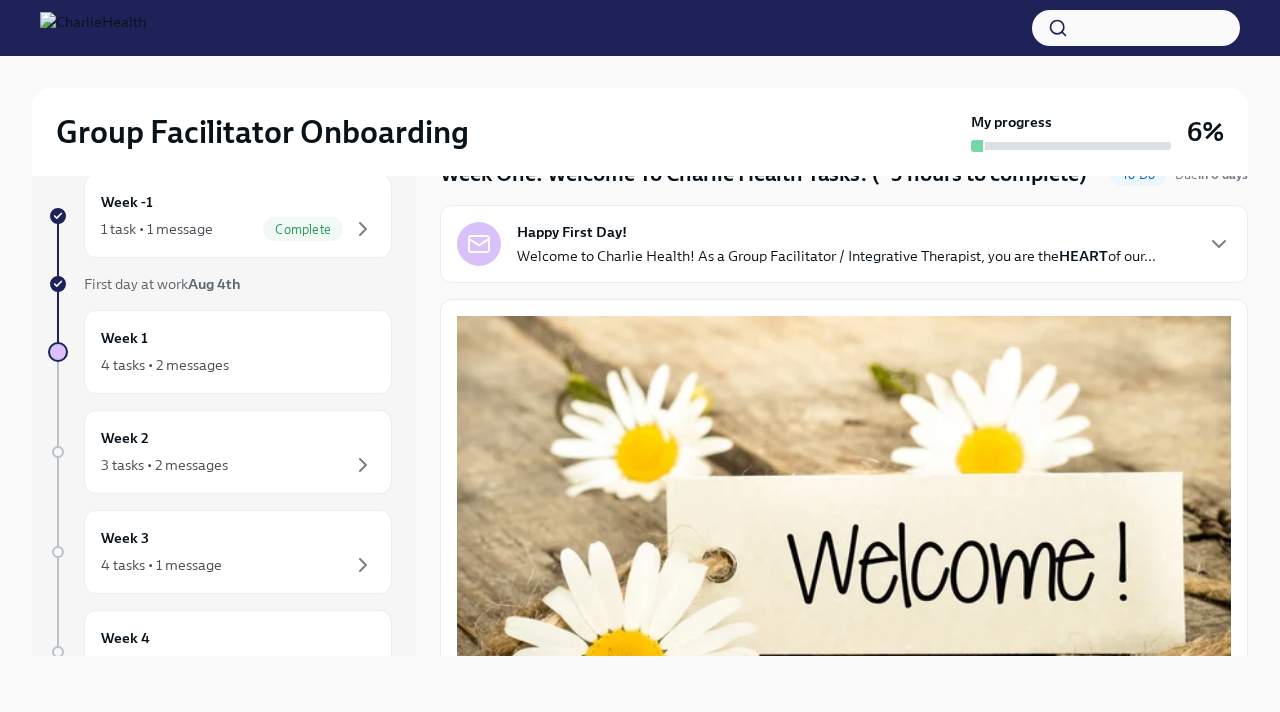 scroll, scrollTop: 0, scrollLeft: 0, axis: both 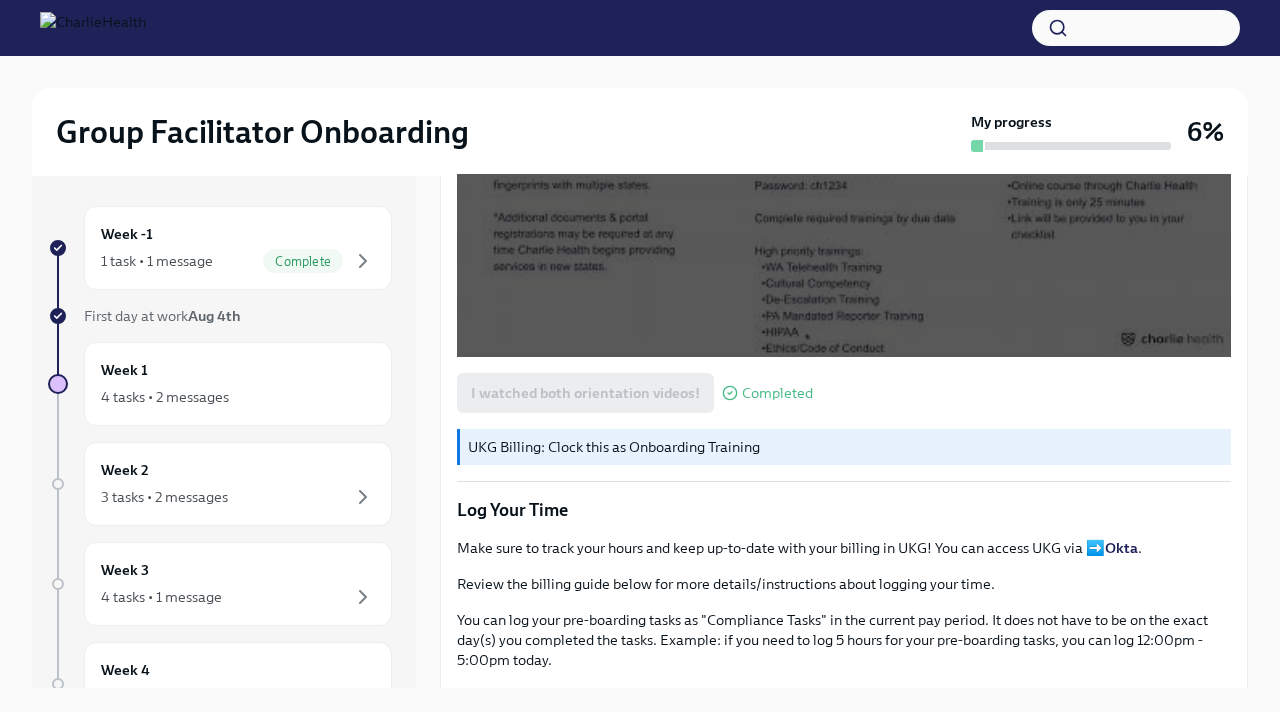 click on "UKG Billing: Clock this as Onboarding Training" at bounding box center (845, 447) 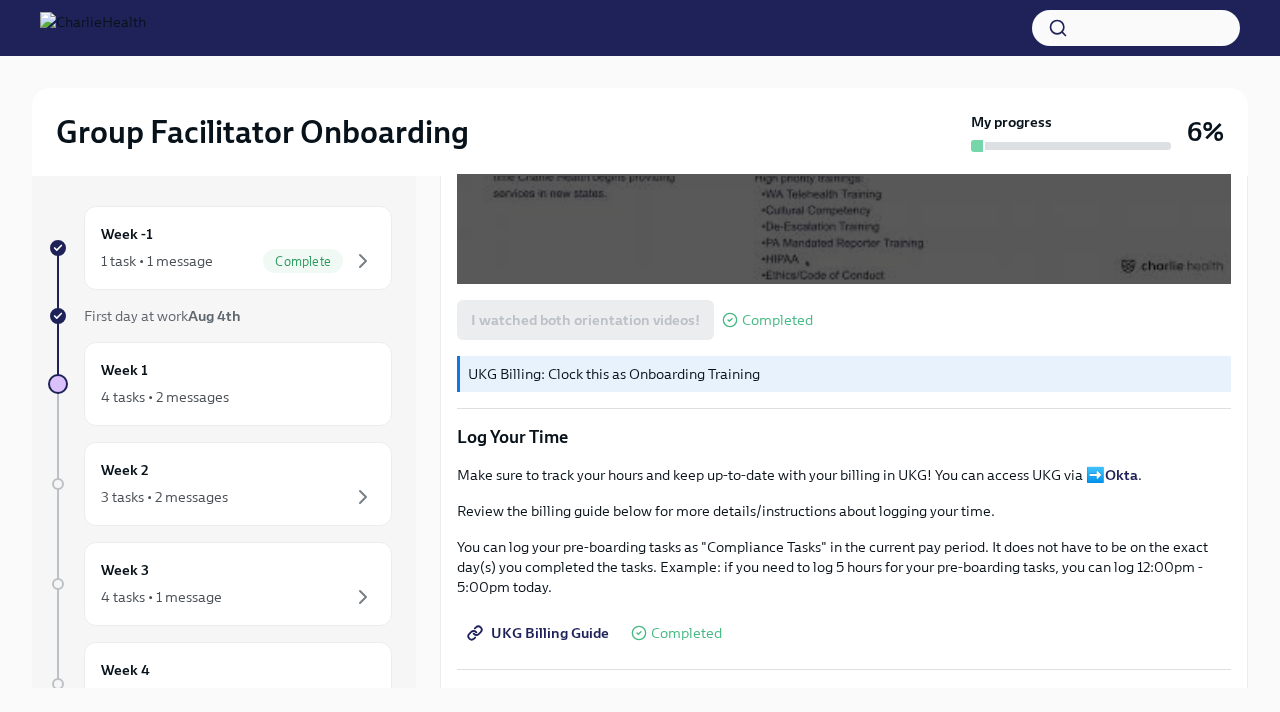 scroll, scrollTop: 1774, scrollLeft: 0, axis: vertical 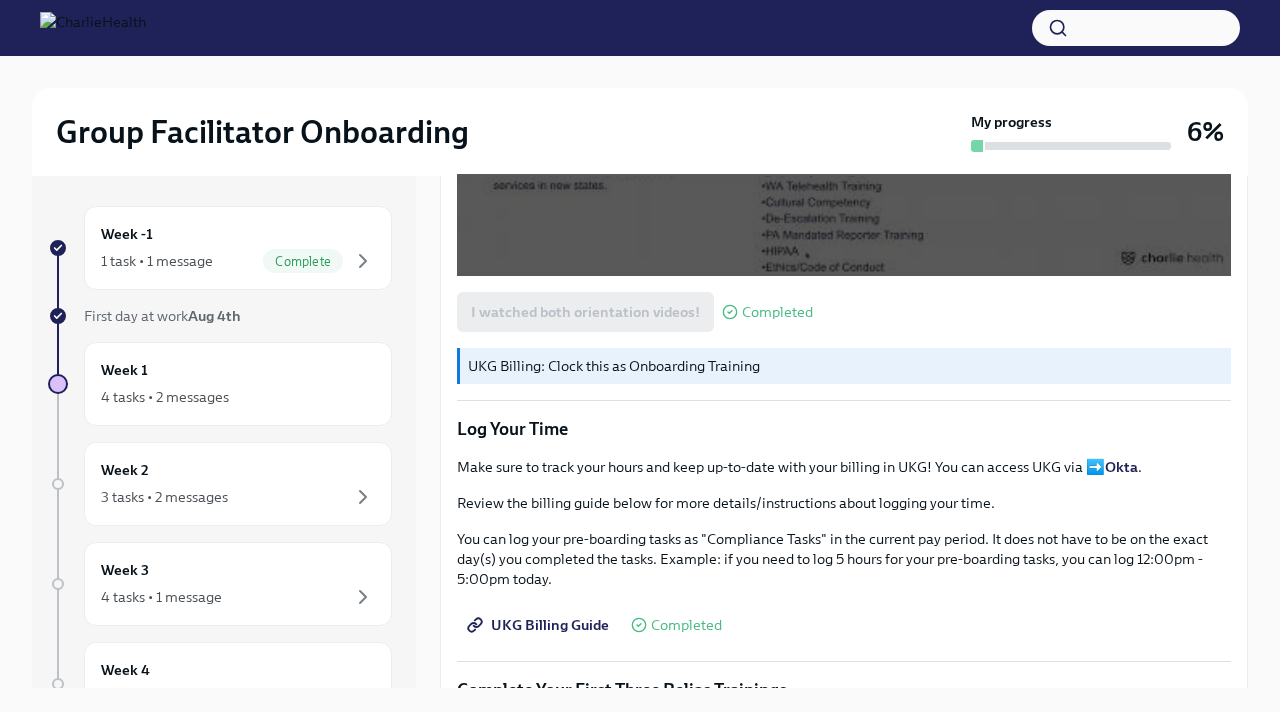 click on "Review the billing guide below for more details/instructions about logging your time." at bounding box center [844, 503] 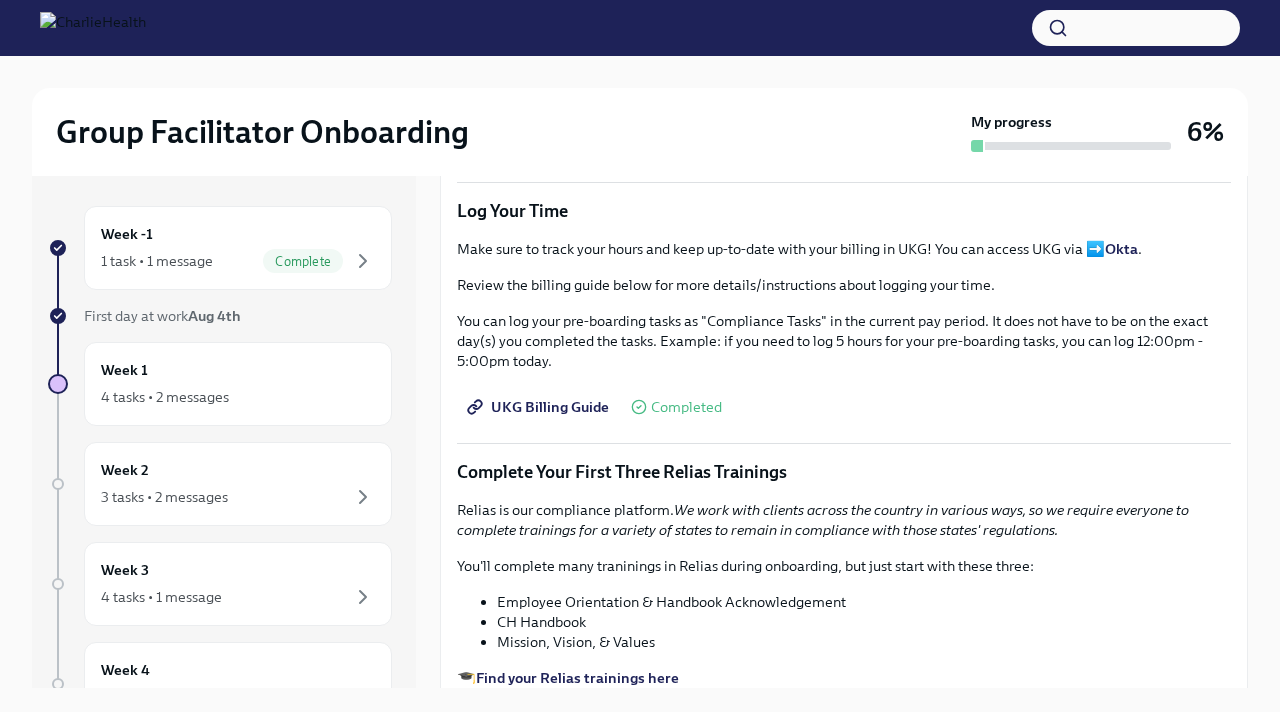 scroll, scrollTop: 1990, scrollLeft: 0, axis: vertical 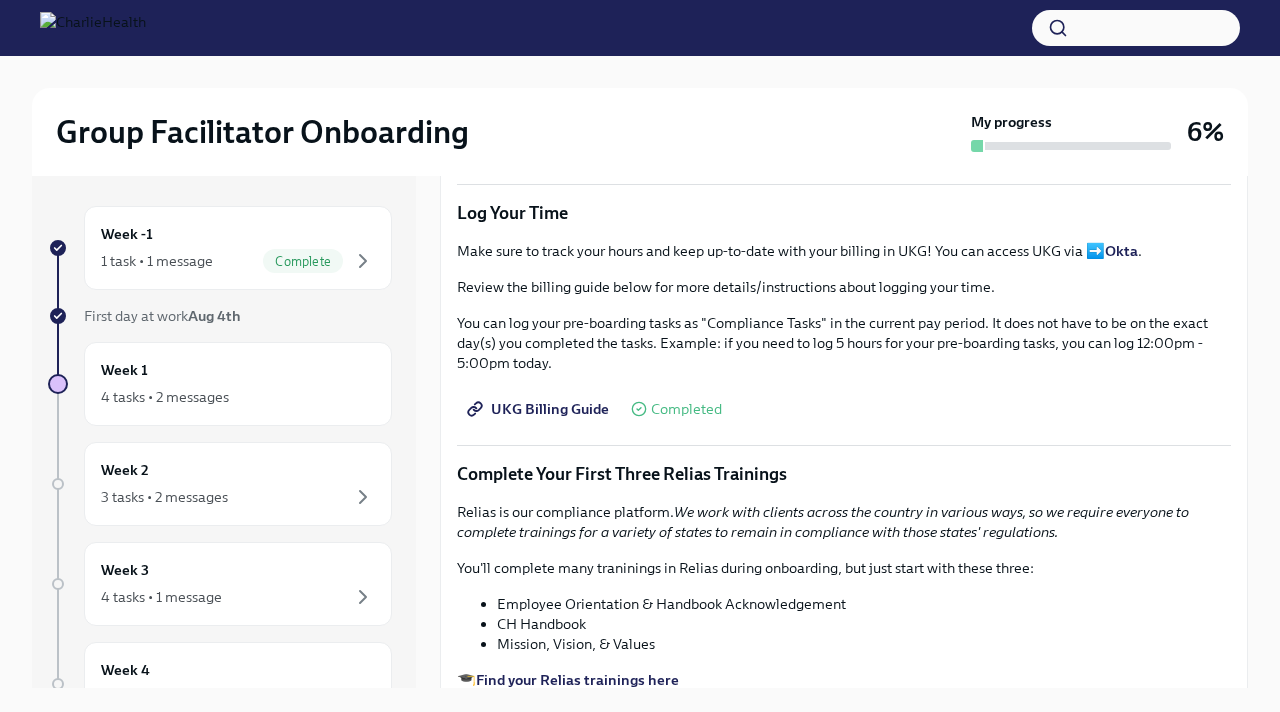drag, startPoint x: 578, startPoint y: 405, endPoint x: 354, endPoint y: 11, distance: 453.224 